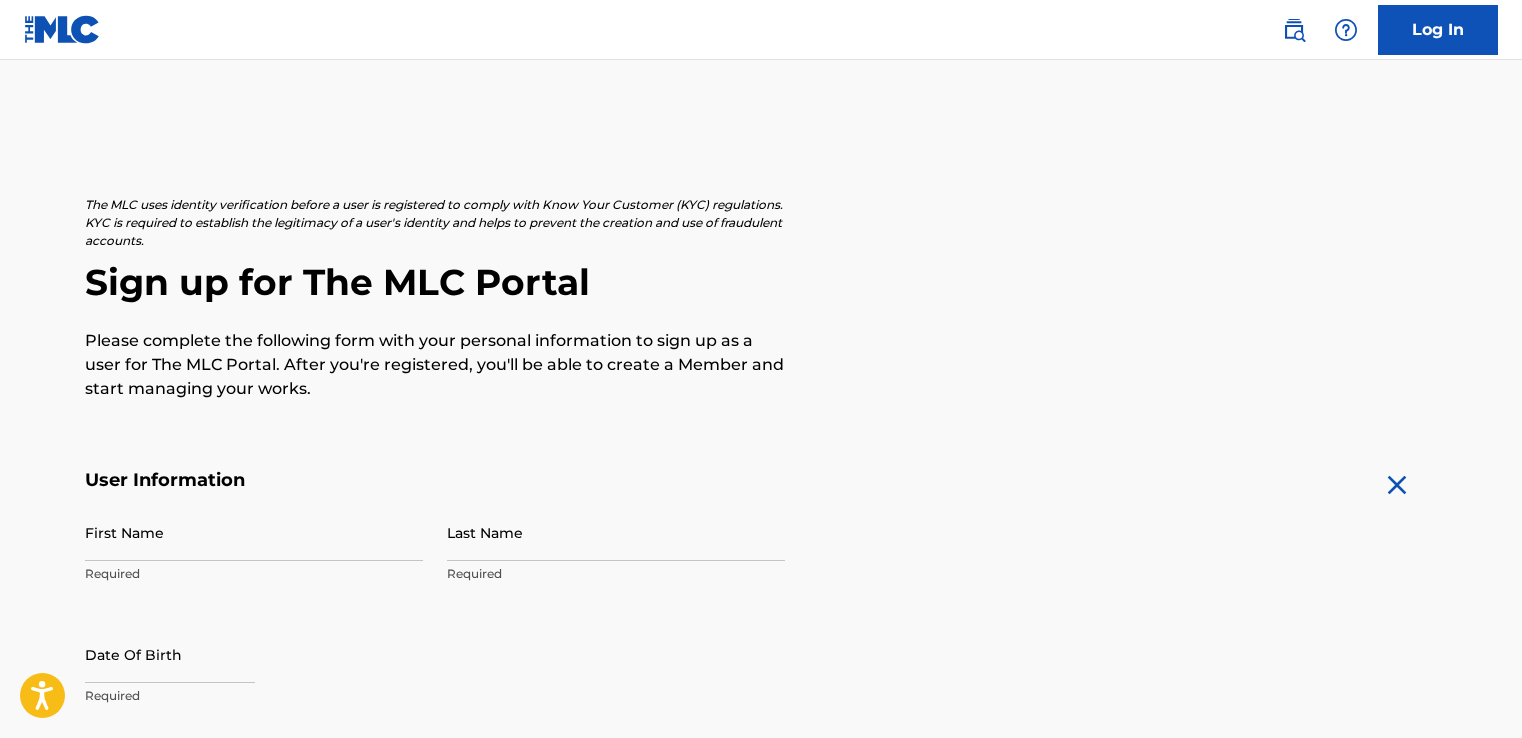 scroll, scrollTop: 0, scrollLeft: 0, axis: both 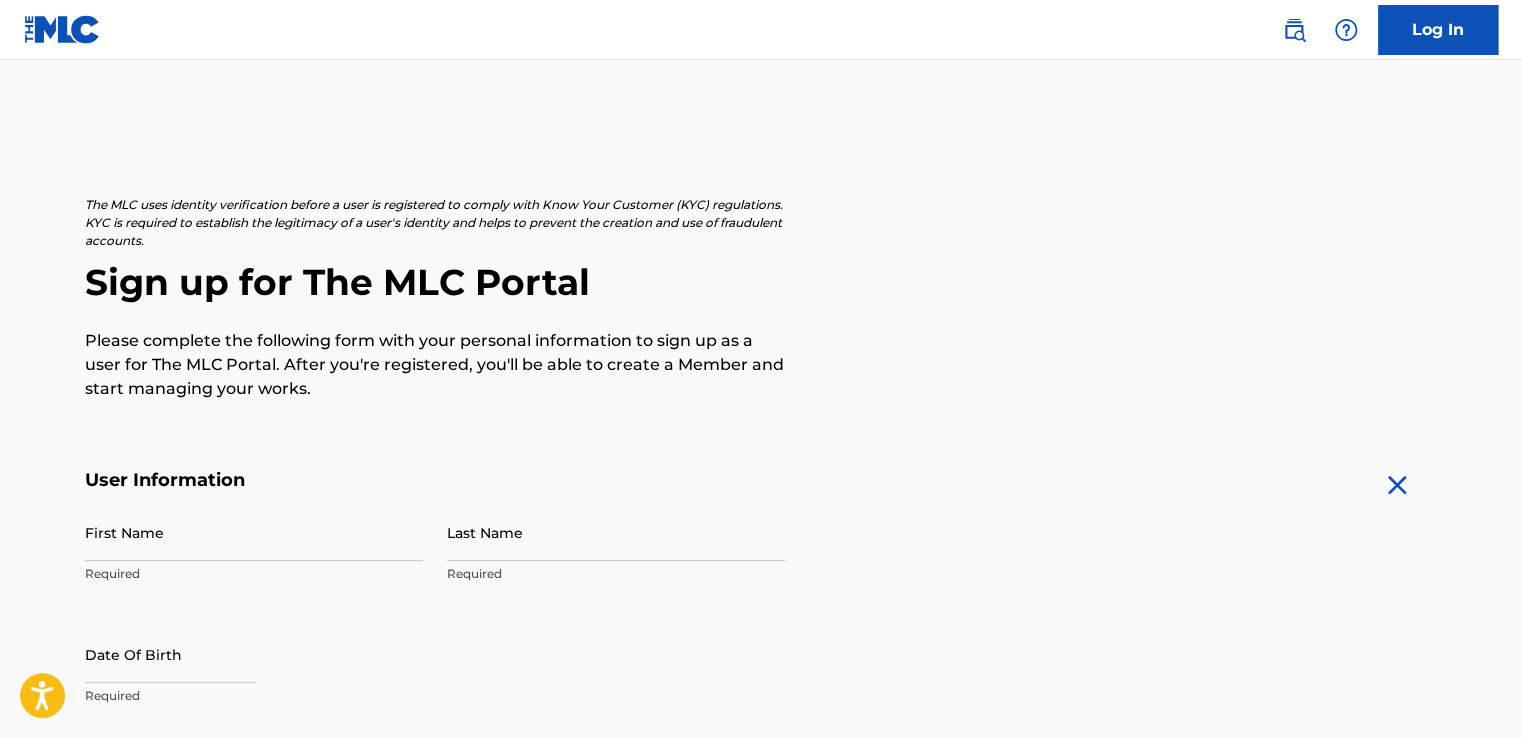 click on "First Name" at bounding box center (254, 532) 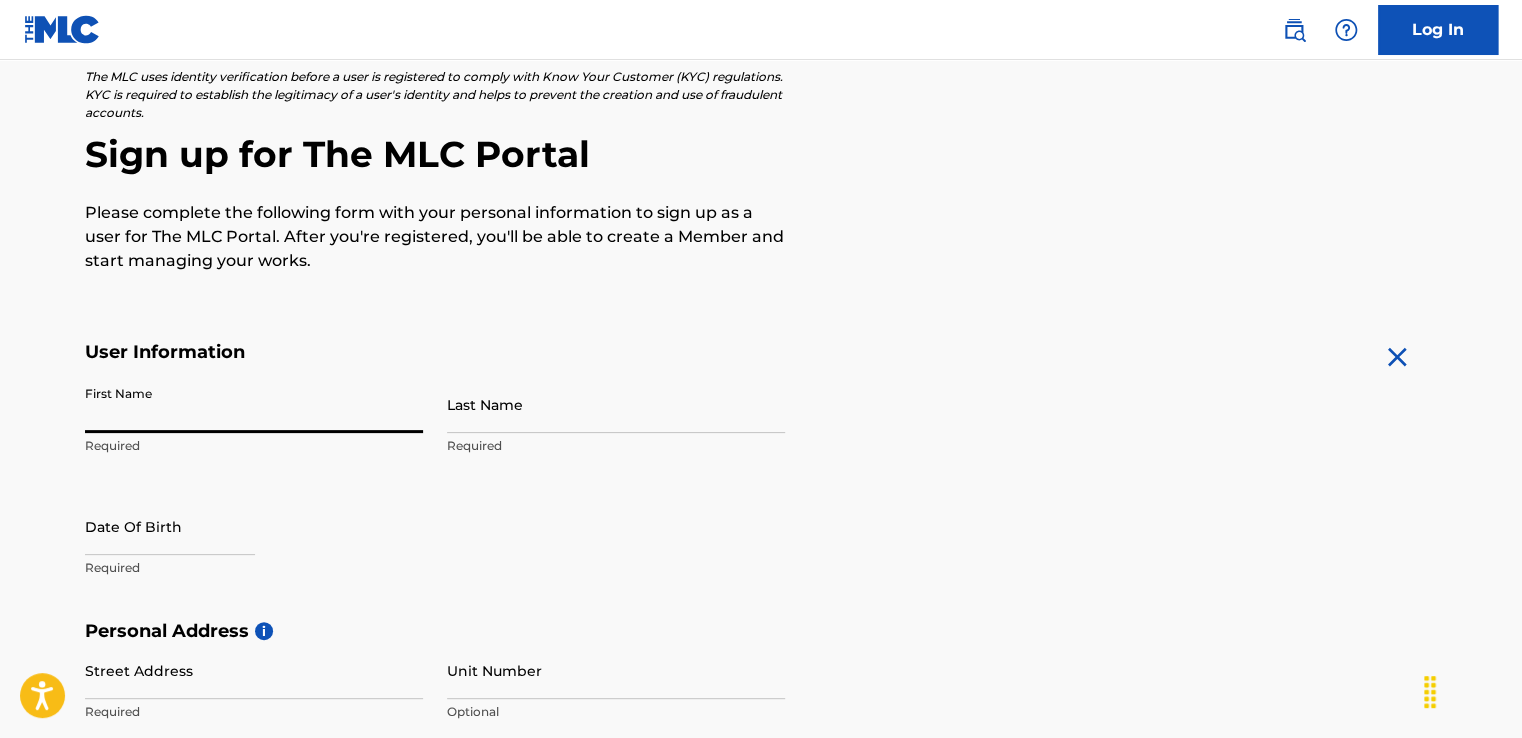 scroll, scrollTop: 0, scrollLeft: 0, axis: both 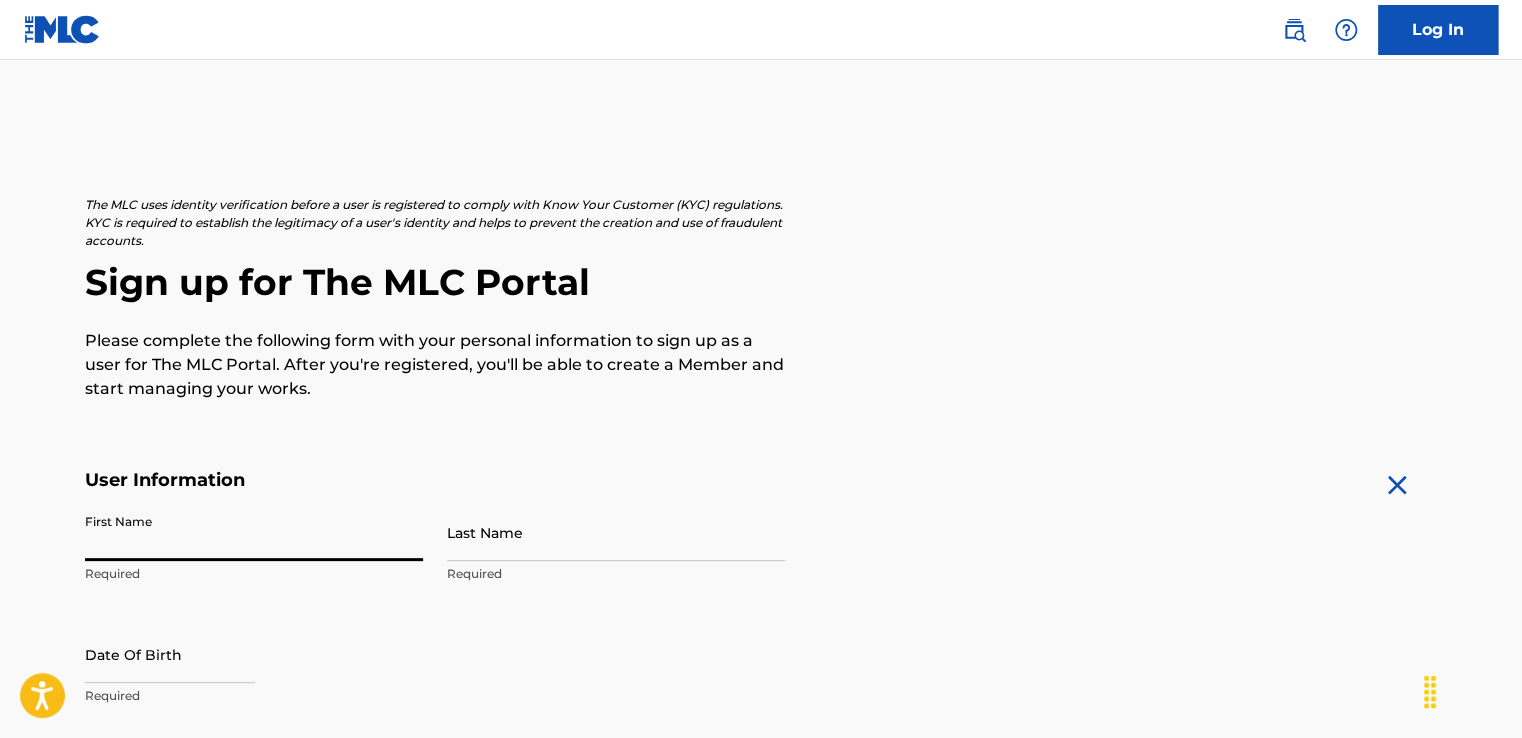 drag, startPoint x: 306, startPoint y: 542, endPoint x: 436, endPoint y: 570, distance: 132.9812 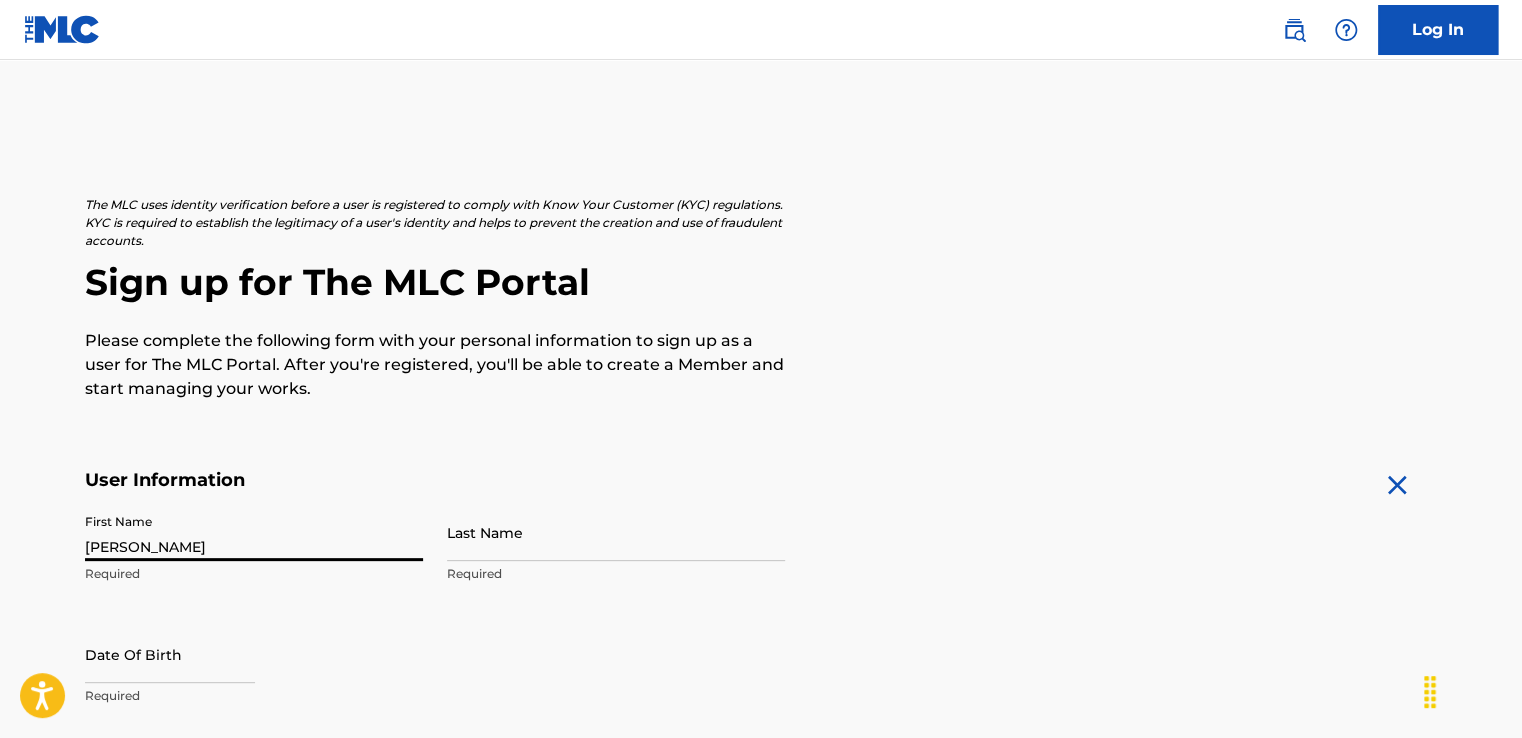 type on "[PERSON_NAME]" 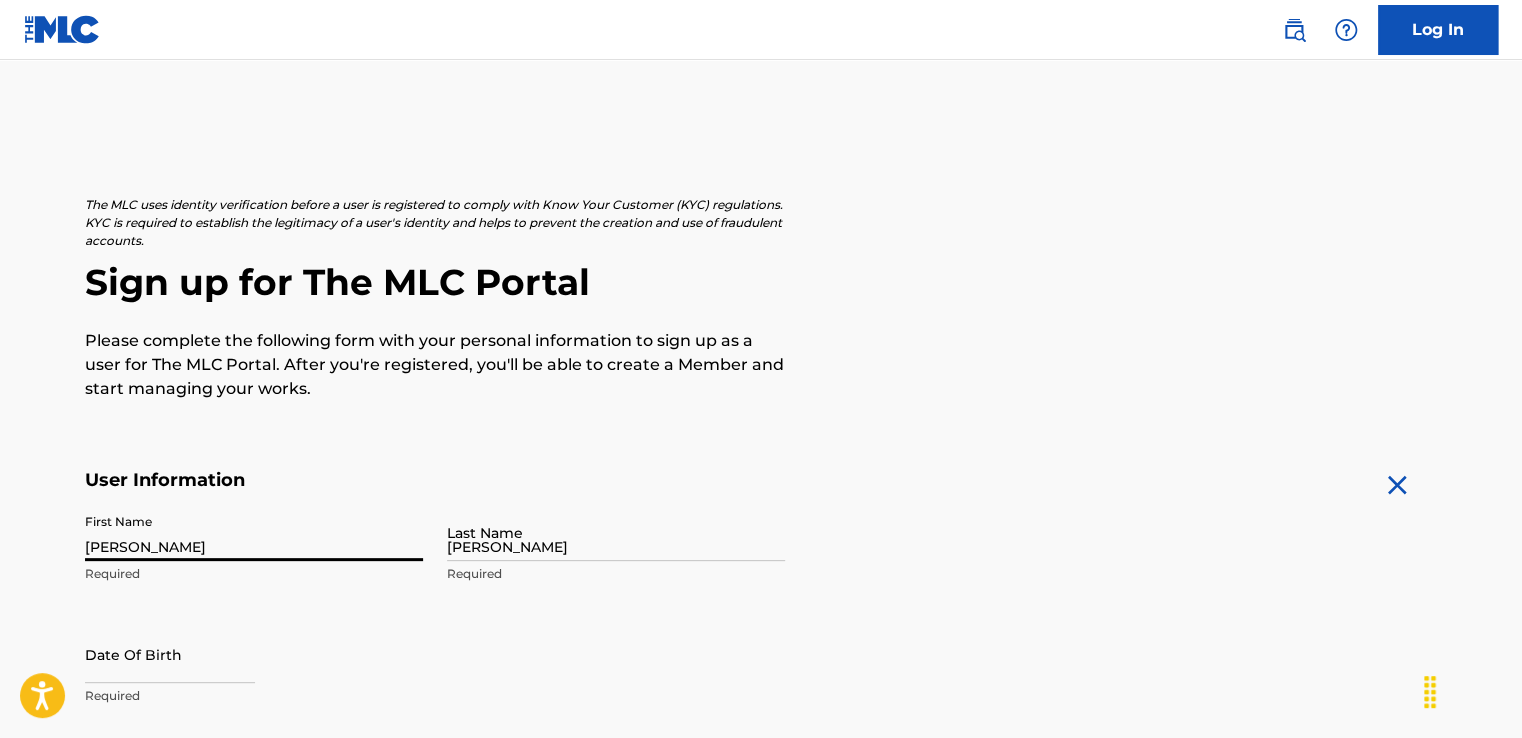 type on "[STREET_ADDRESS]" 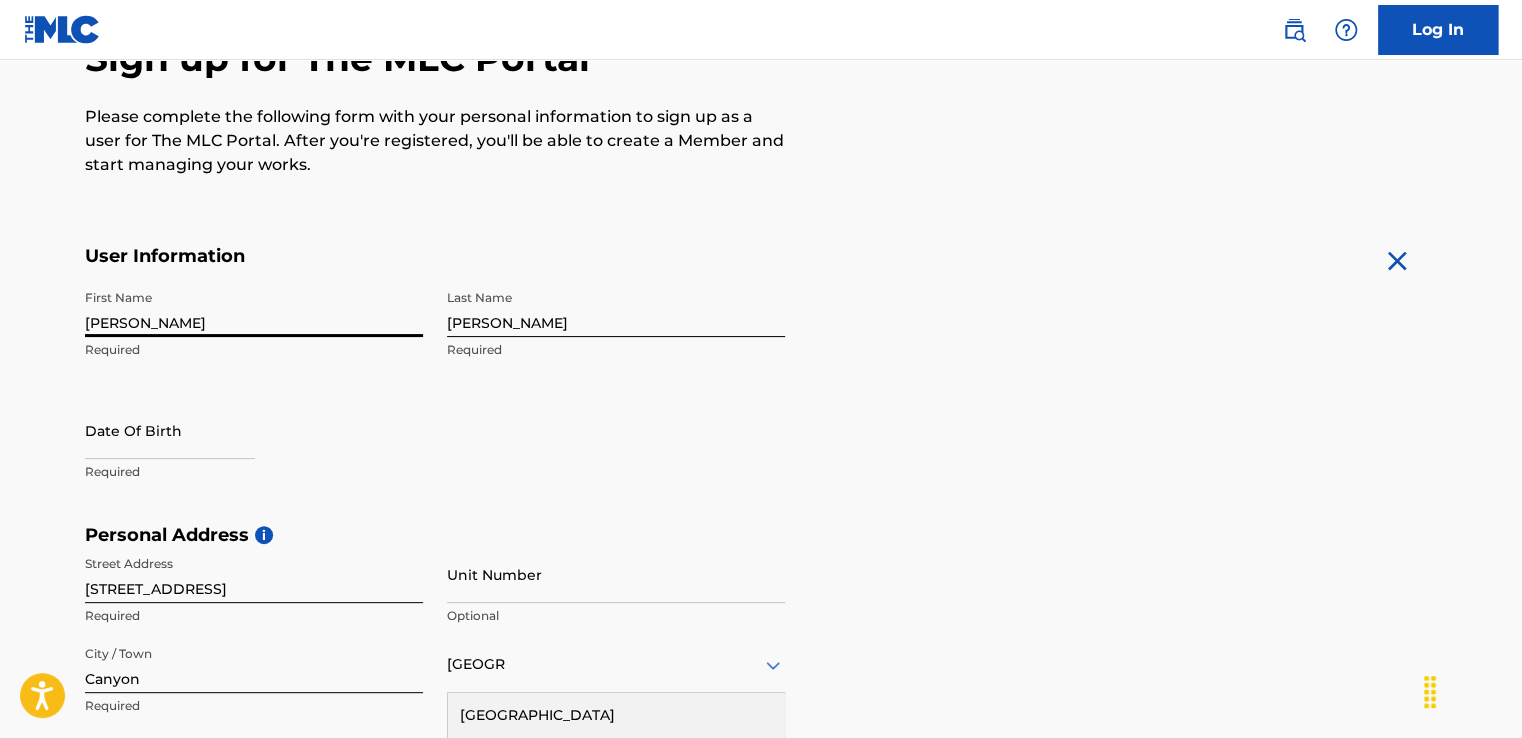 type on "V0B1C0" 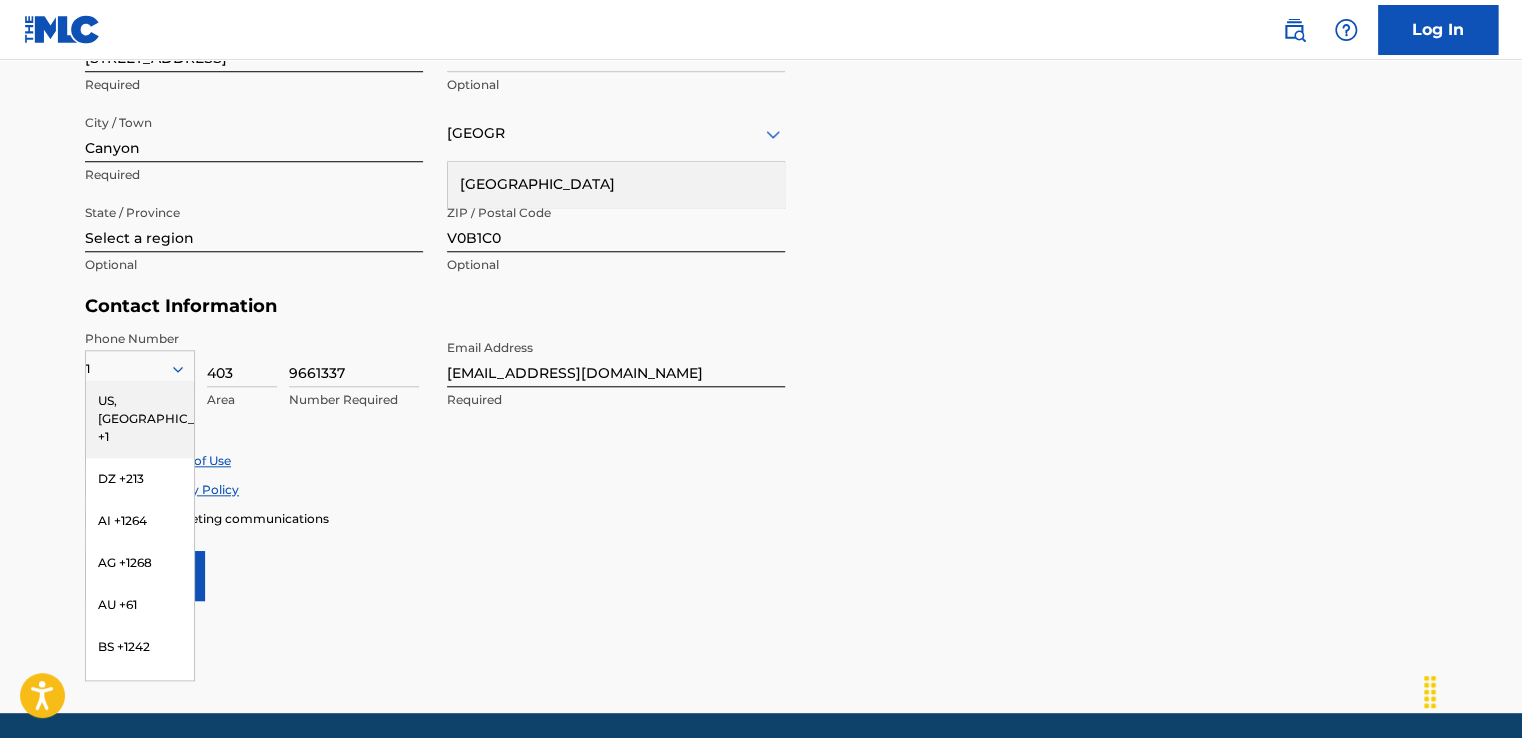 scroll, scrollTop: 724, scrollLeft: 0, axis: vertical 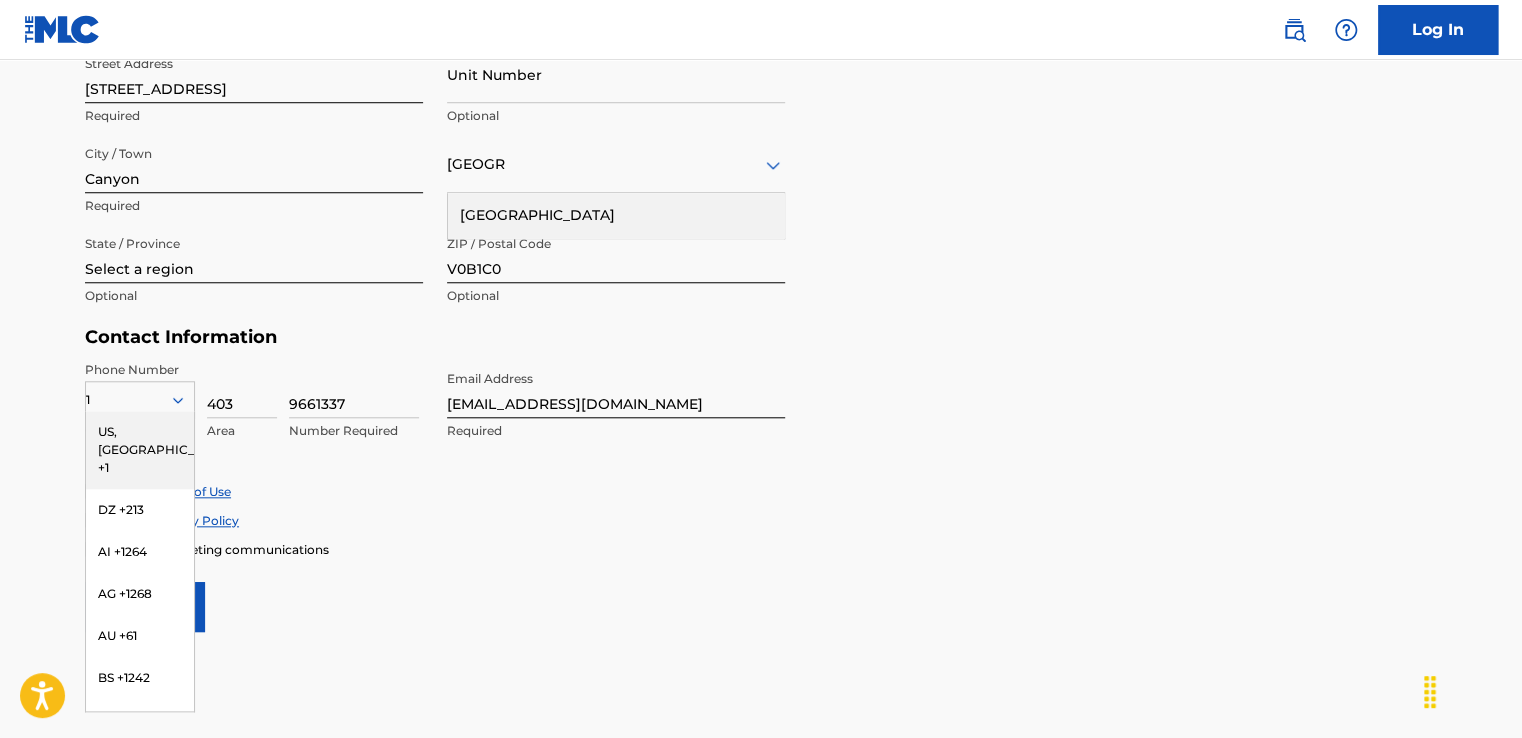 click on "Personal Address i Street Address [STREET_ADDRESS] Unit Number Optional City / [GEOGRAPHIC_DATA] Required [GEOGRAPHIC_DATA] [GEOGRAPHIC_DATA] Required State / Province Select a region Optional ZIP / Postal Code V0B1C0 Optional" at bounding box center (761, 175) 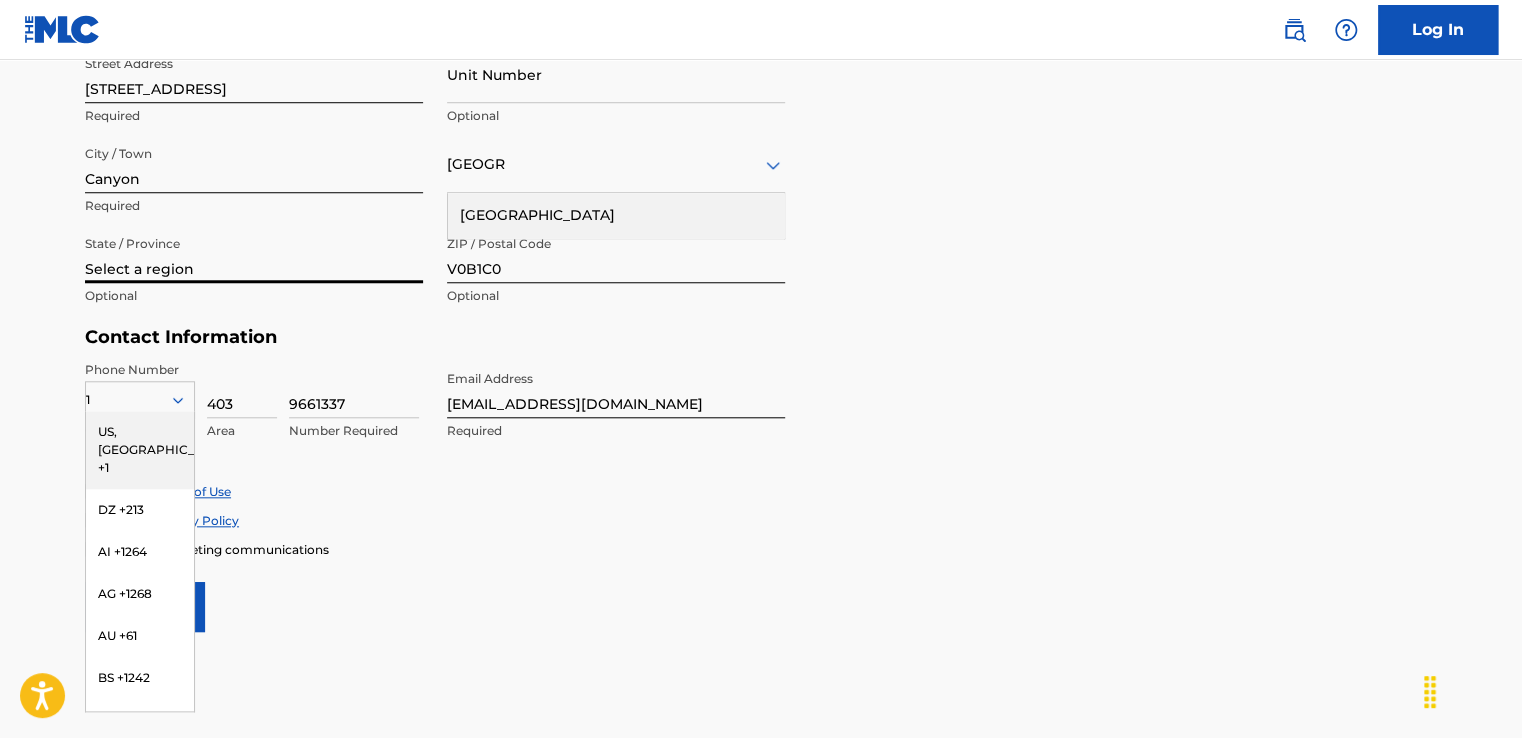 click on "Select a region" at bounding box center [254, 254] 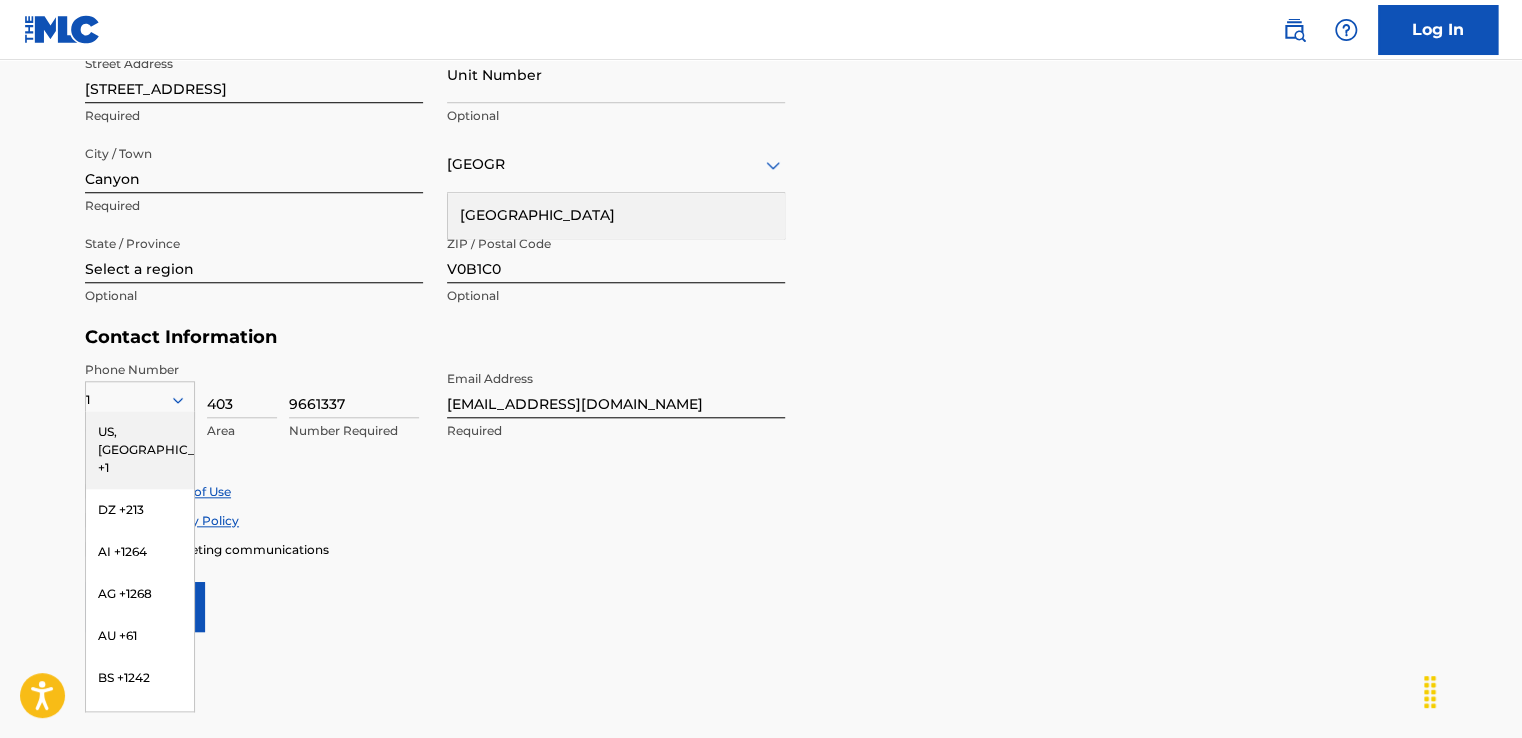 click on "Optional" at bounding box center [254, 296] 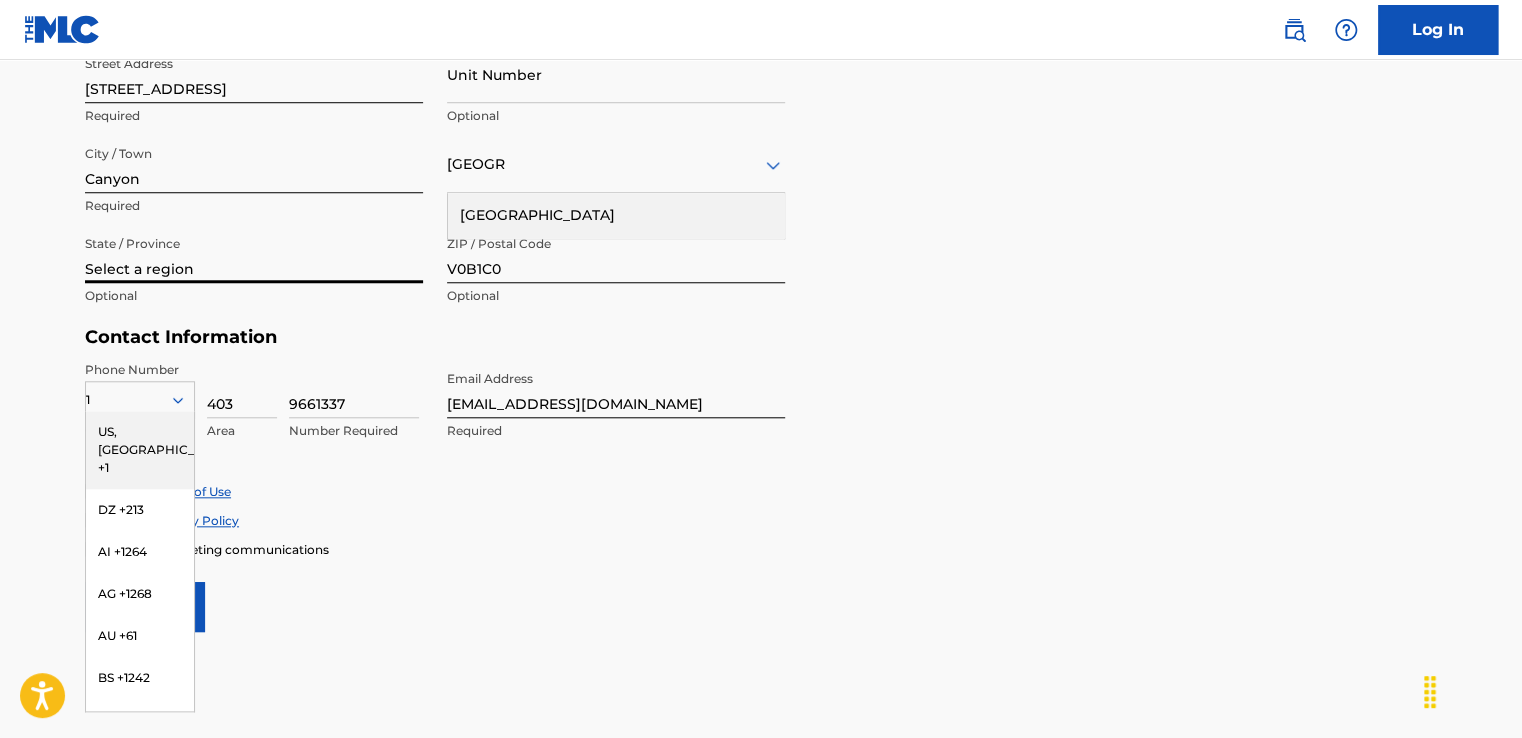 click on "Select a region" at bounding box center [254, 254] 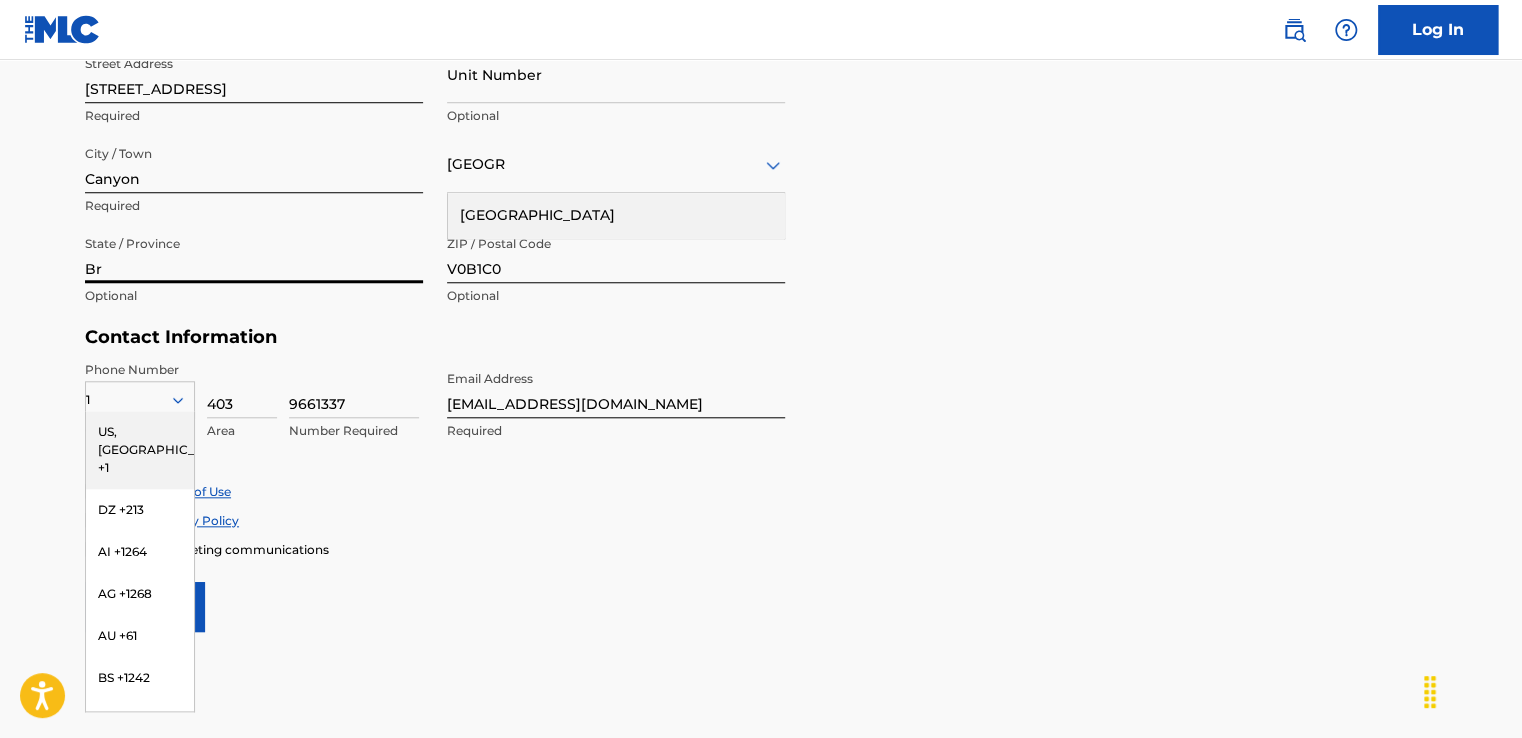 type on "[GEOGRAPHIC_DATA]" 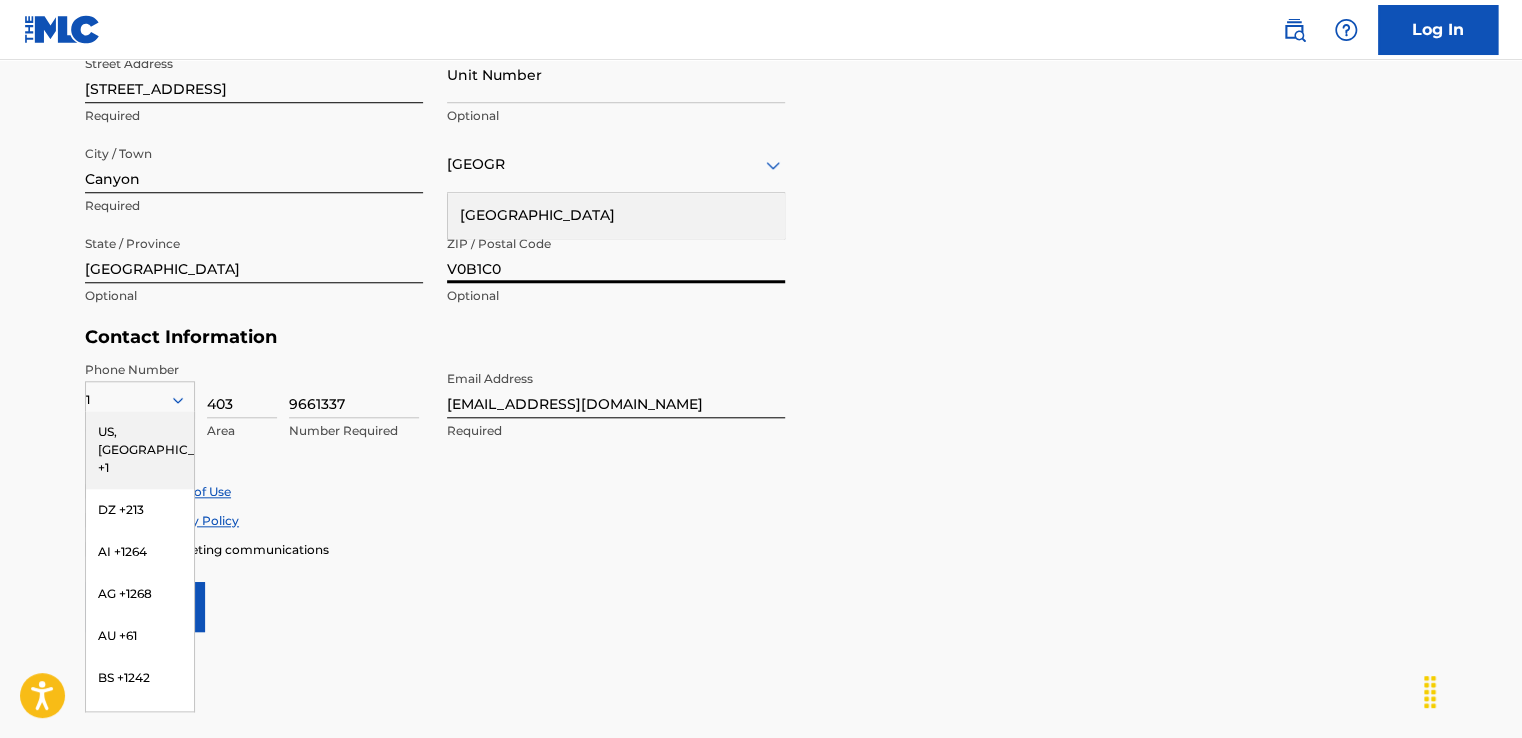 click on "US, [GEOGRAPHIC_DATA] +1" at bounding box center [140, 450] 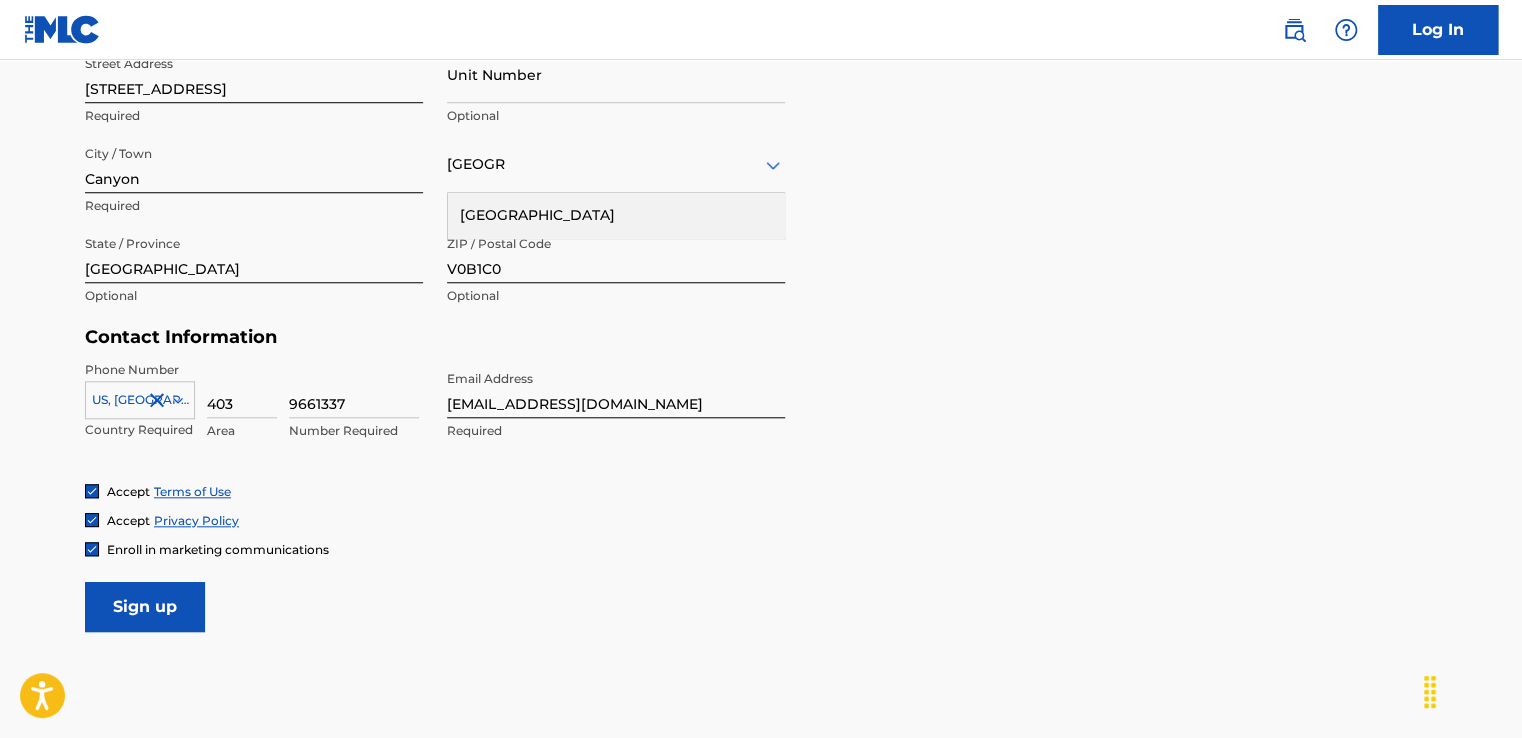 click on "Phone Number [GEOGRAPHIC_DATA], [GEOGRAPHIC_DATA] +1 Country Required 403 Area 9661337 Number Required Email Address [EMAIL_ADDRESS][DOMAIN_NAME] Required" at bounding box center (435, 422) 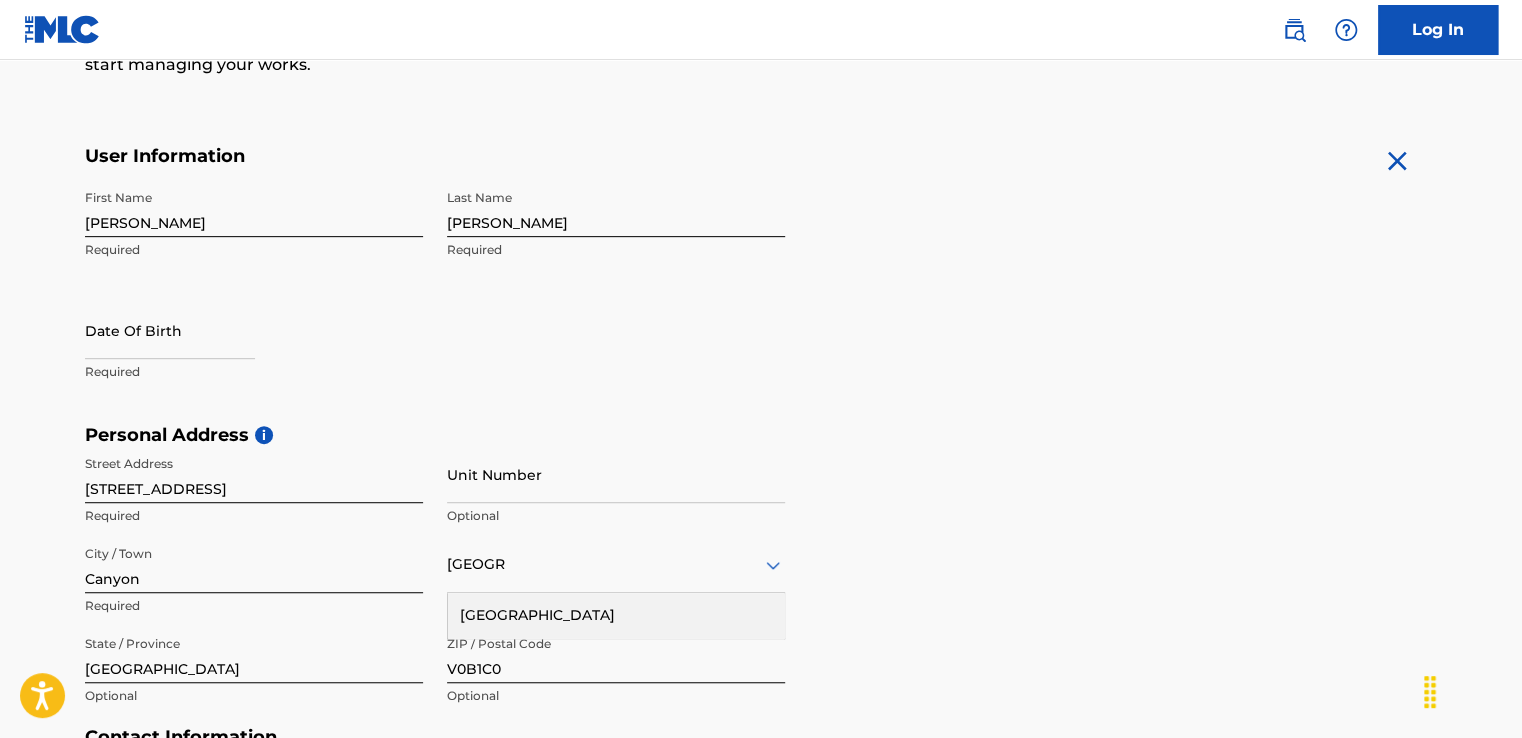 scroll, scrollTop: 824, scrollLeft: 0, axis: vertical 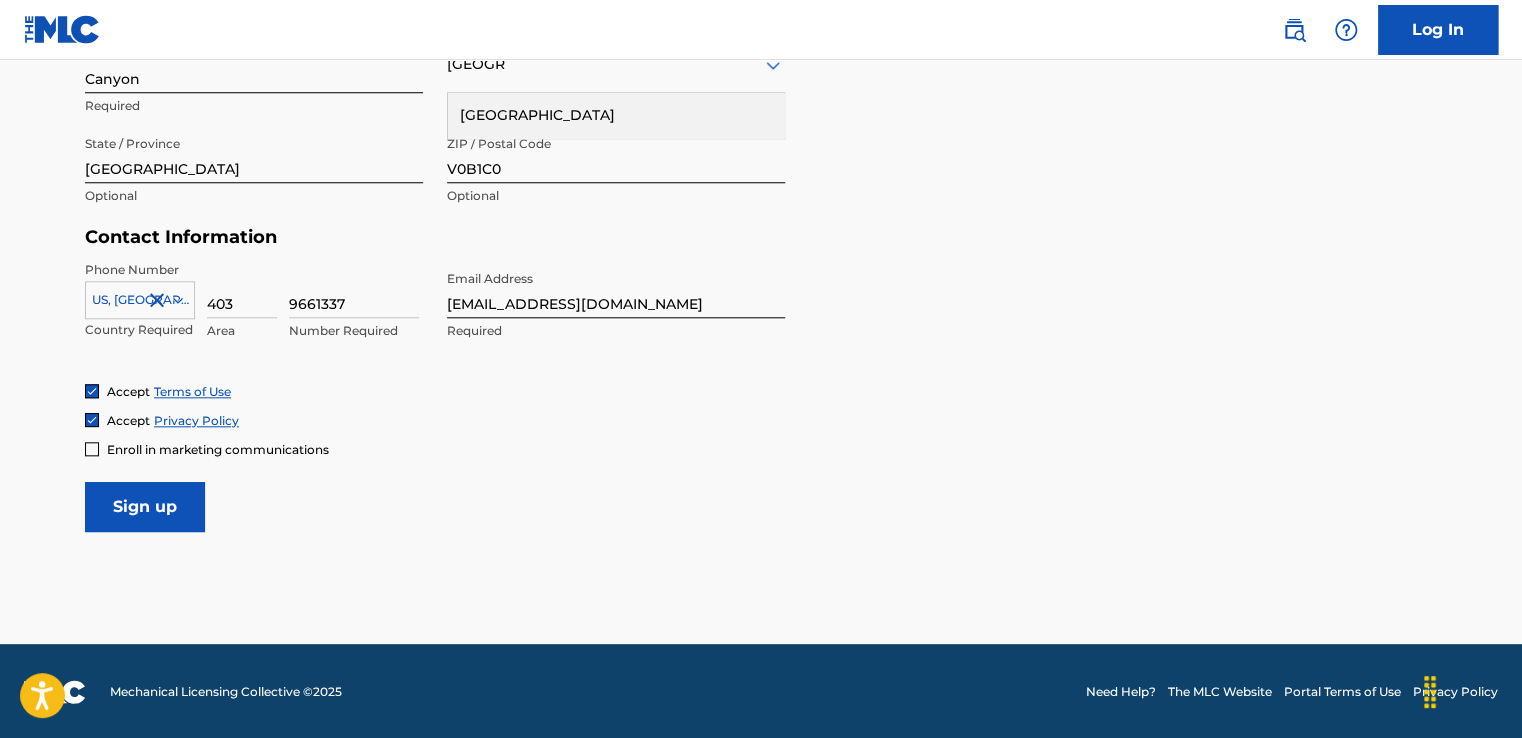 click on "Sign up" at bounding box center (145, 507) 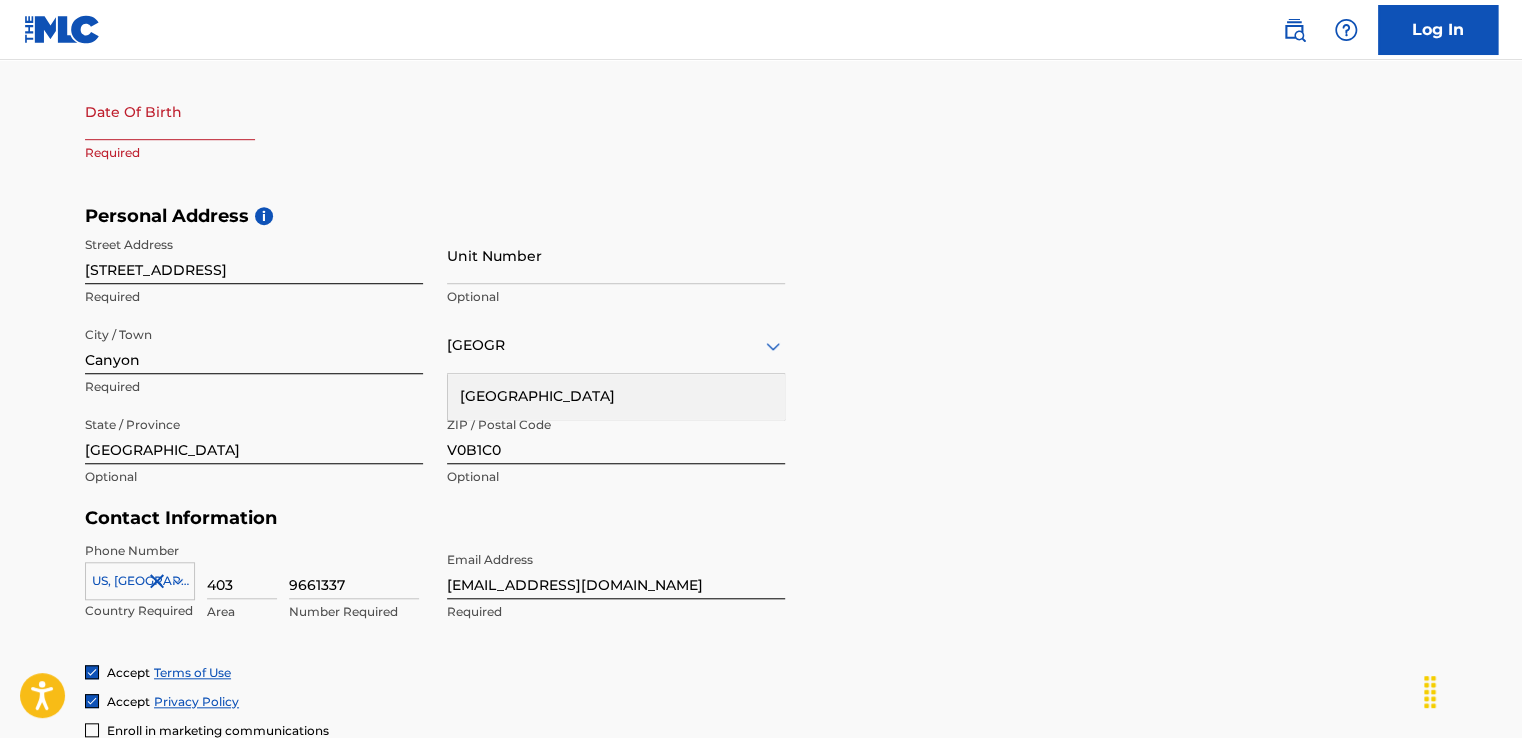 scroll, scrollTop: 424, scrollLeft: 0, axis: vertical 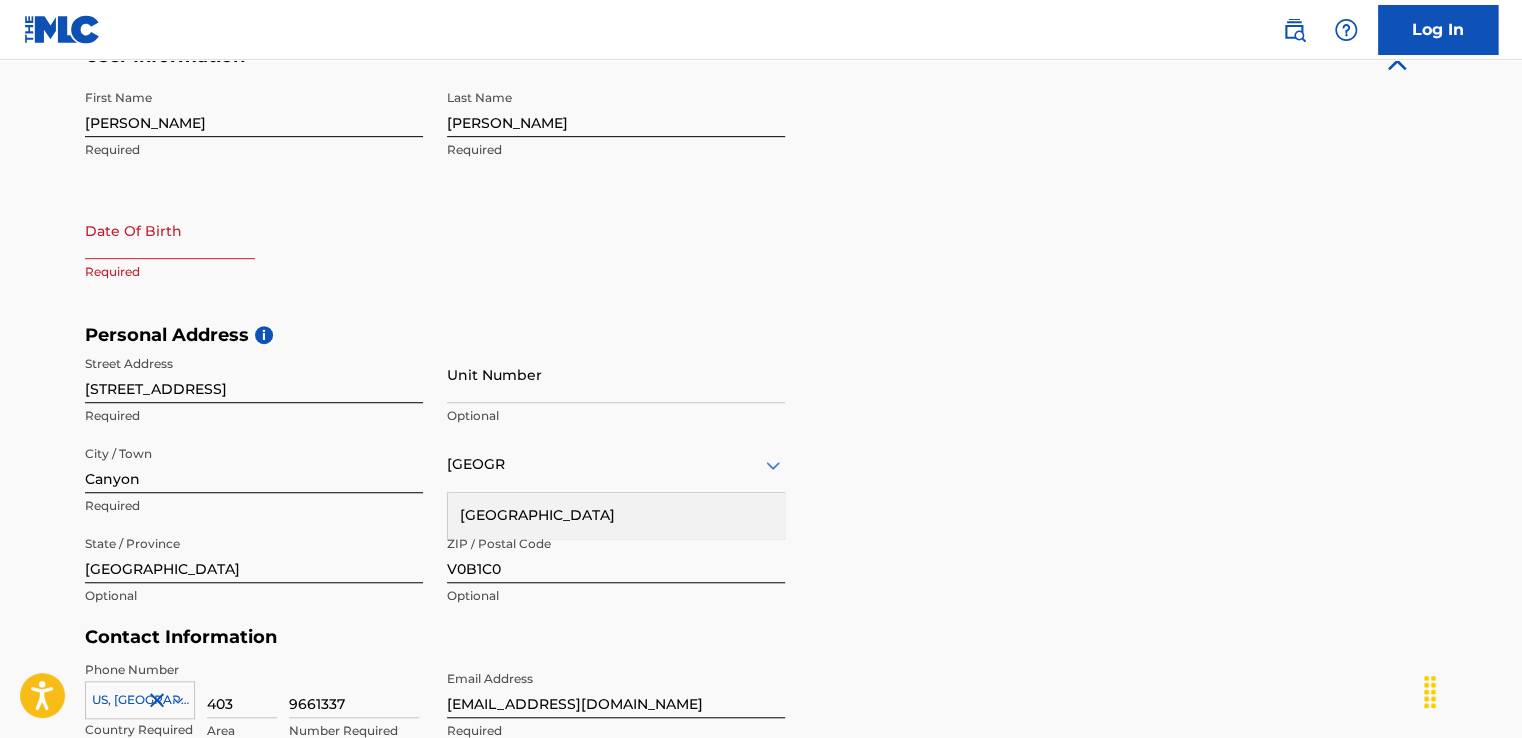 click at bounding box center [170, 230] 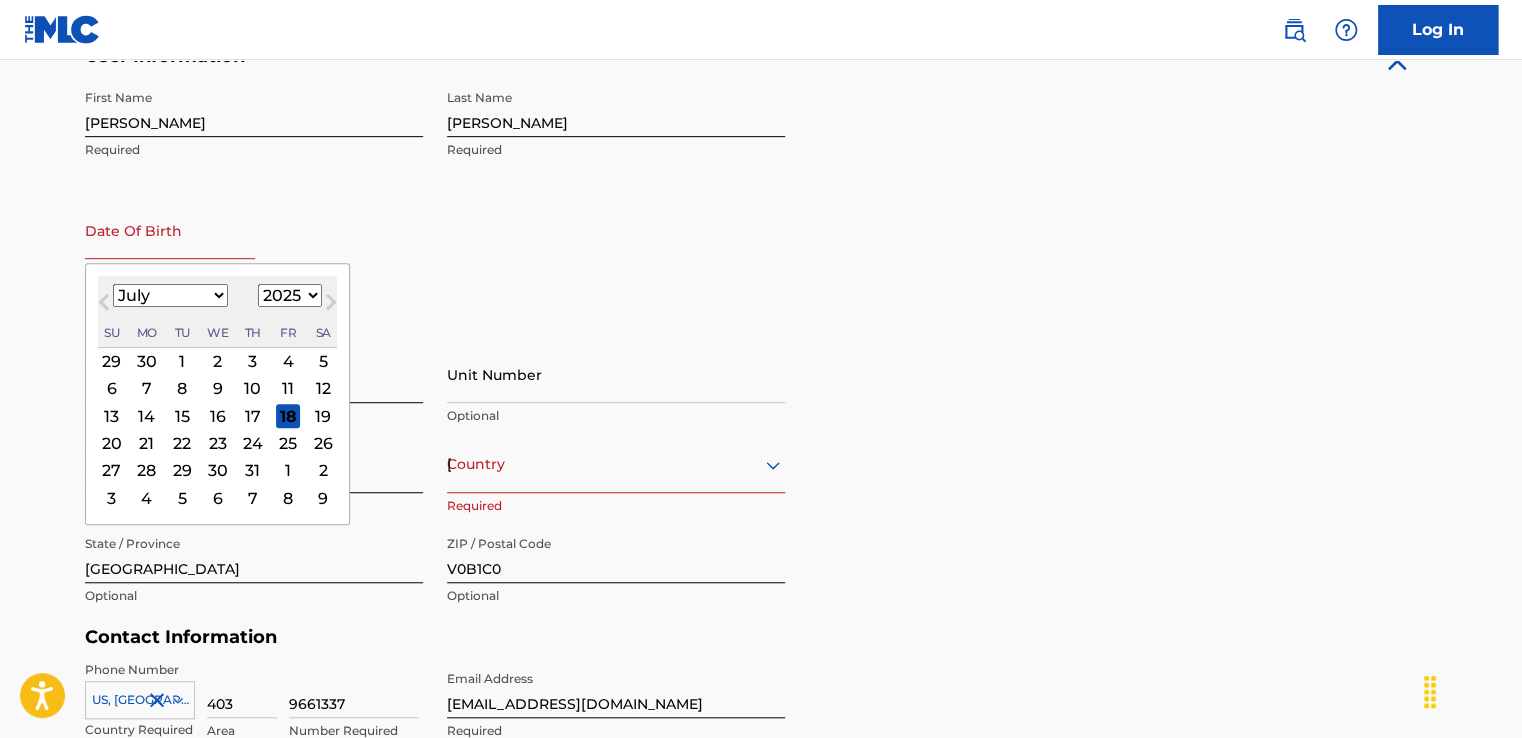 click on "1899 1900 1901 1902 1903 1904 1905 1906 1907 1908 1909 1910 1911 1912 1913 1914 1915 1916 1917 1918 1919 1920 1921 1922 1923 1924 1925 1926 1927 1928 1929 1930 1931 1932 1933 1934 1935 1936 1937 1938 1939 1940 1941 1942 1943 1944 1945 1946 1947 1948 1949 1950 1951 1952 1953 1954 1955 1956 1957 1958 1959 1960 1961 1962 1963 1964 1965 1966 1967 1968 1969 1970 1971 1972 1973 1974 1975 1976 1977 1978 1979 1980 1981 1982 1983 1984 1985 1986 1987 1988 1989 1990 1991 1992 1993 1994 1995 1996 1997 1998 1999 2000 2001 2002 2003 2004 2005 2006 2007 2008 2009 2010 2011 2012 2013 2014 2015 2016 2017 2018 2019 2020 2021 2022 2023 2024 2025 2026 2027 2028 2029 2030 2031 2032 2033 2034 2035 2036 2037 2038 2039 2040 2041 2042 2043 2044 2045 2046 2047 2048 2049 2050 2051 2052 2053 2054 2055 2056 2057 2058 2059 2060 2061 2062 2063 2064 2065 2066 2067 2068 2069 2070 2071 2072 2073 2074 2075 2076 2077 2078 2079 2080 2081 2082 2083 2084 2085 2086 2087 2088 2089 2090 2091 2092 2093 2094 2095 2096 2097 2098 2099 2100" at bounding box center [290, 296] 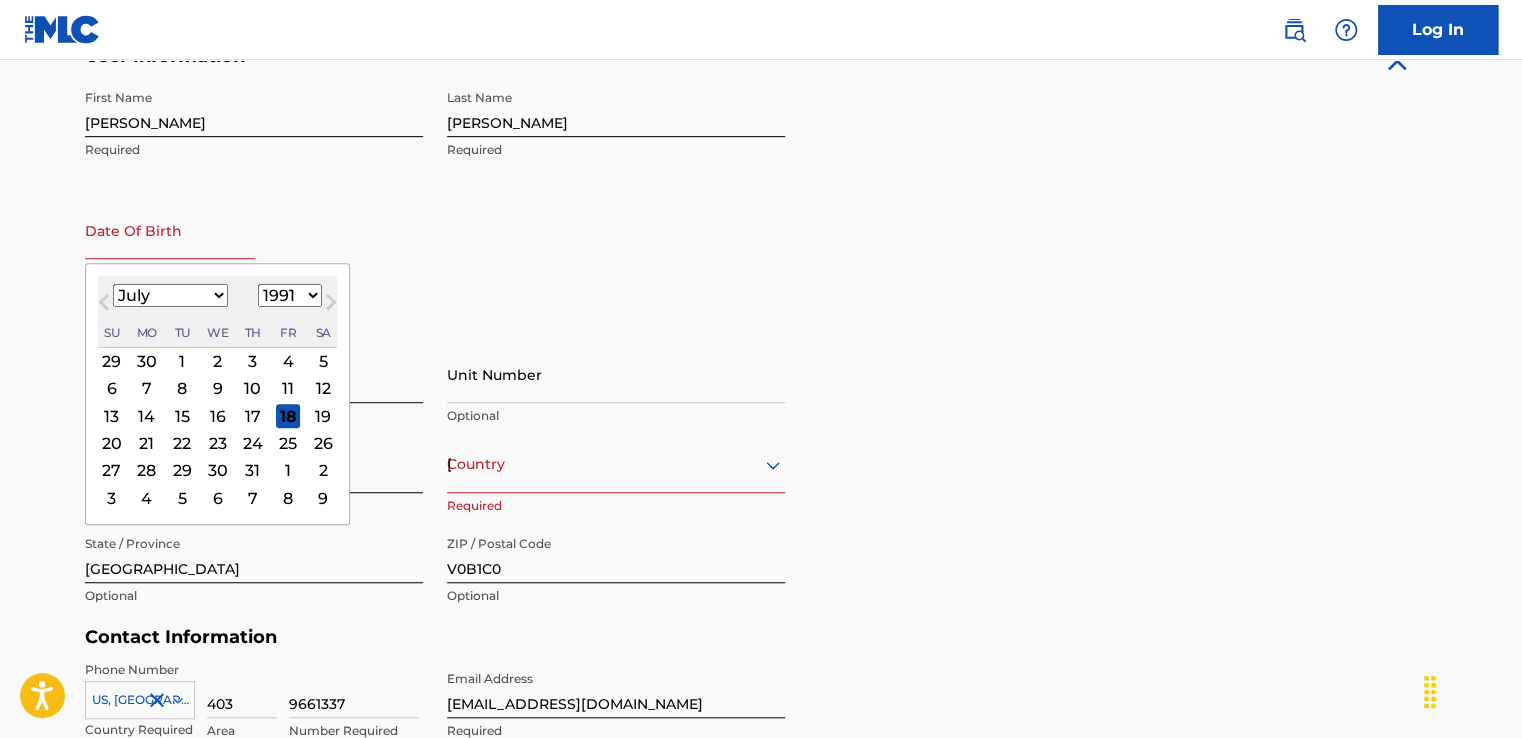 click on "1899 1900 1901 1902 1903 1904 1905 1906 1907 1908 1909 1910 1911 1912 1913 1914 1915 1916 1917 1918 1919 1920 1921 1922 1923 1924 1925 1926 1927 1928 1929 1930 1931 1932 1933 1934 1935 1936 1937 1938 1939 1940 1941 1942 1943 1944 1945 1946 1947 1948 1949 1950 1951 1952 1953 1954 1955 1956 1957 1958 1959 1960 1961 1962 1963 1964 1965 1966 1967 1968 1969 1970 1971 1972 1973 1974 1975 1976 1977 1978 1979 1980 1981 1982 1983 1984 1985 1986 1987 1988 1989 1990 1991 1992 1993 1994 1995 1996 1997 1998 1999 2000 2001 2002 2003 2004 2005 2006 2007 2008 2009 2010 2011 2012 2013 2014 2015 2016 2017 2018 2019 2020 2021 2022 2023 2024 2025 2026 2027 2028 2029 2030 2031 2032 2033 2034 2035 2036 2037 2038 2039 2040 2041 2042 2043 2044 2045 2046 2047 2048 2049 2050 2051 2052 2053 2054 2055 2056 2057 2058 2059 2060 2061 2062 2063 2064 2065 2066 2067 2068 2069 2070 2071 2072 2073 2074 2075 2076 2077 2078 2079 2080 2081 2082 2083 2084 2085 2086 2087 2088 2089 2090 2091 2092 2093 2094 2095 2096 2097 2098 2099 2100" at bounding box center (290, 295) 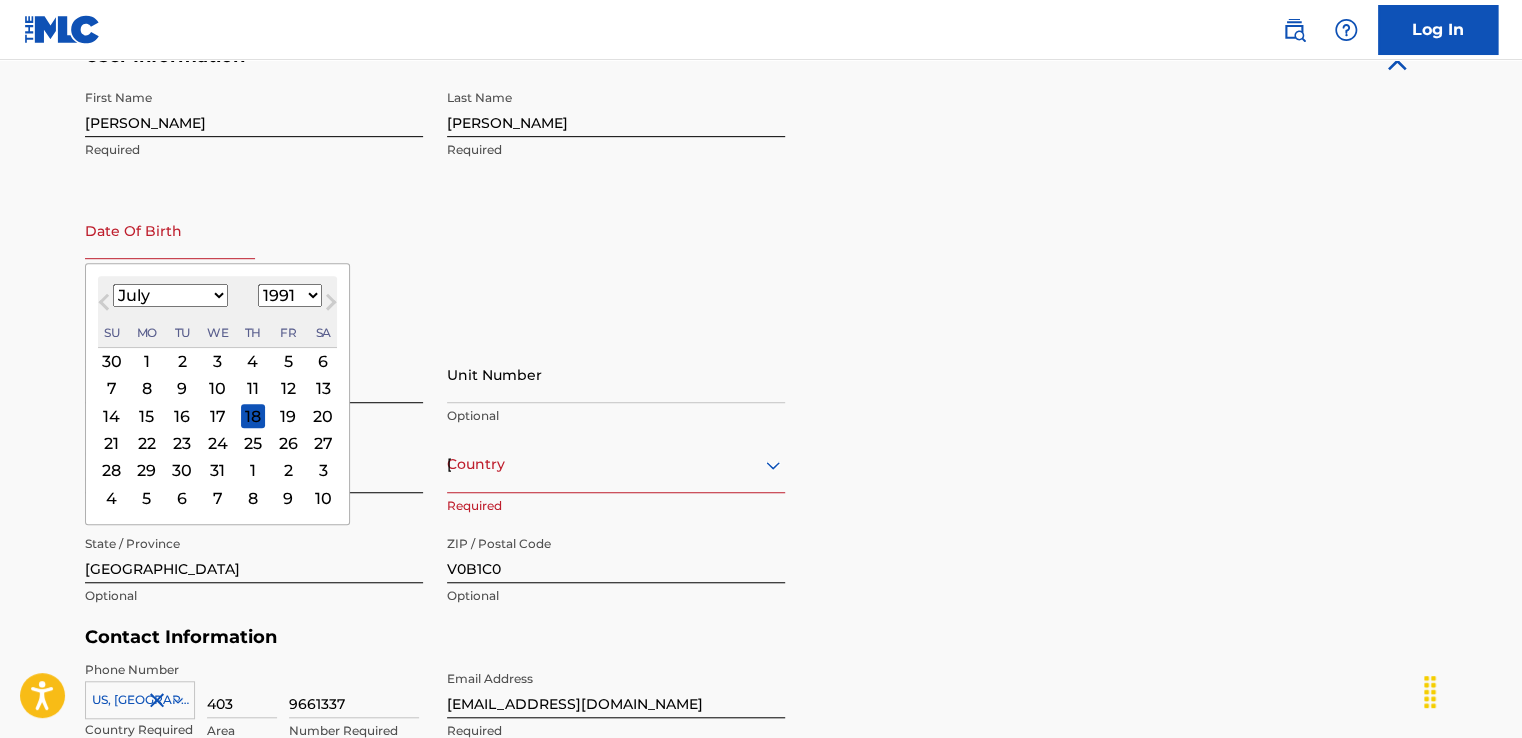 click on "12" at bounding box center (288, 389) 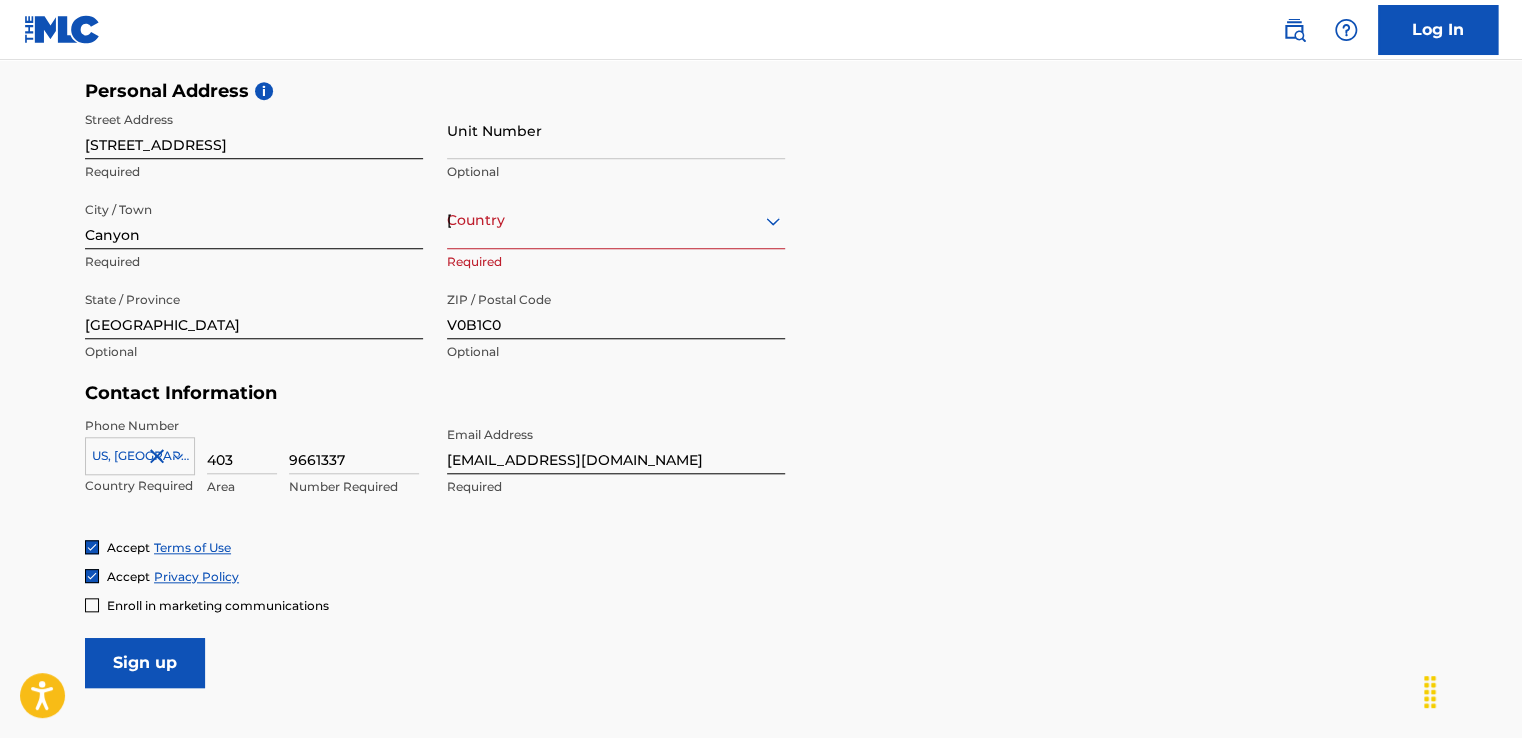scroll, scrollTop: 824, scrollLeft: 0, axis: vertical 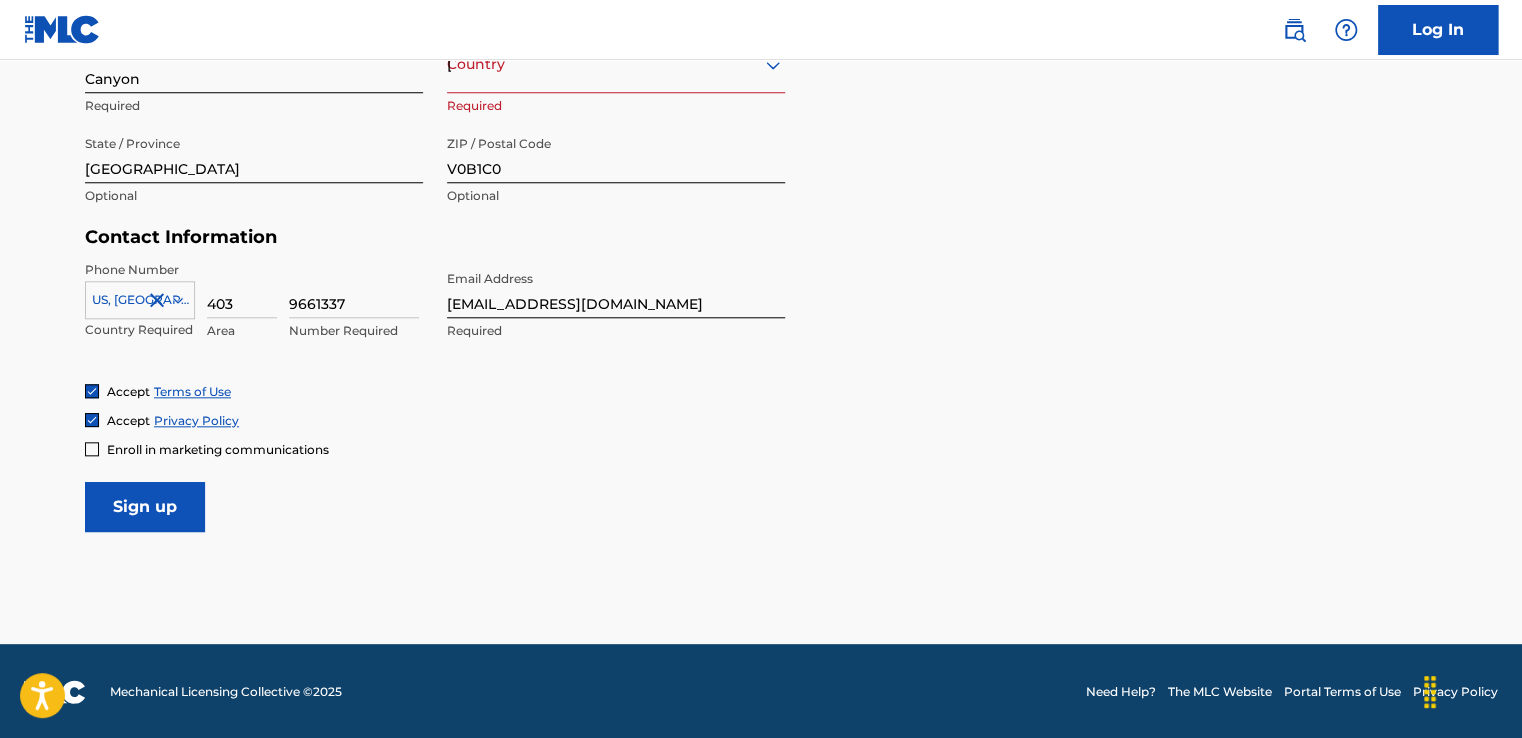 click on "Sign up" at bounding box center [145, 507] 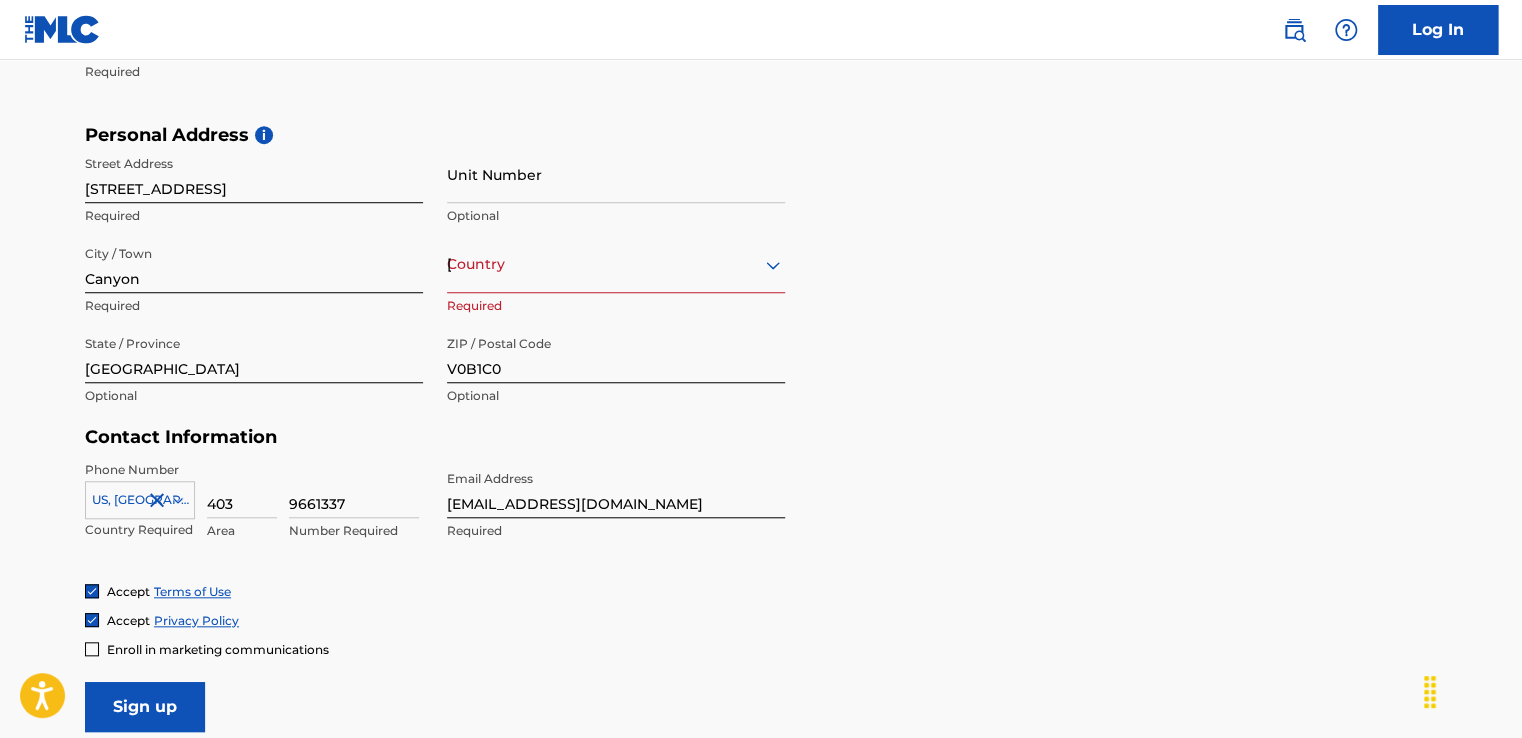 click on "[GEOGRAPHIC_DATA]" at bounding box center [616, 264] 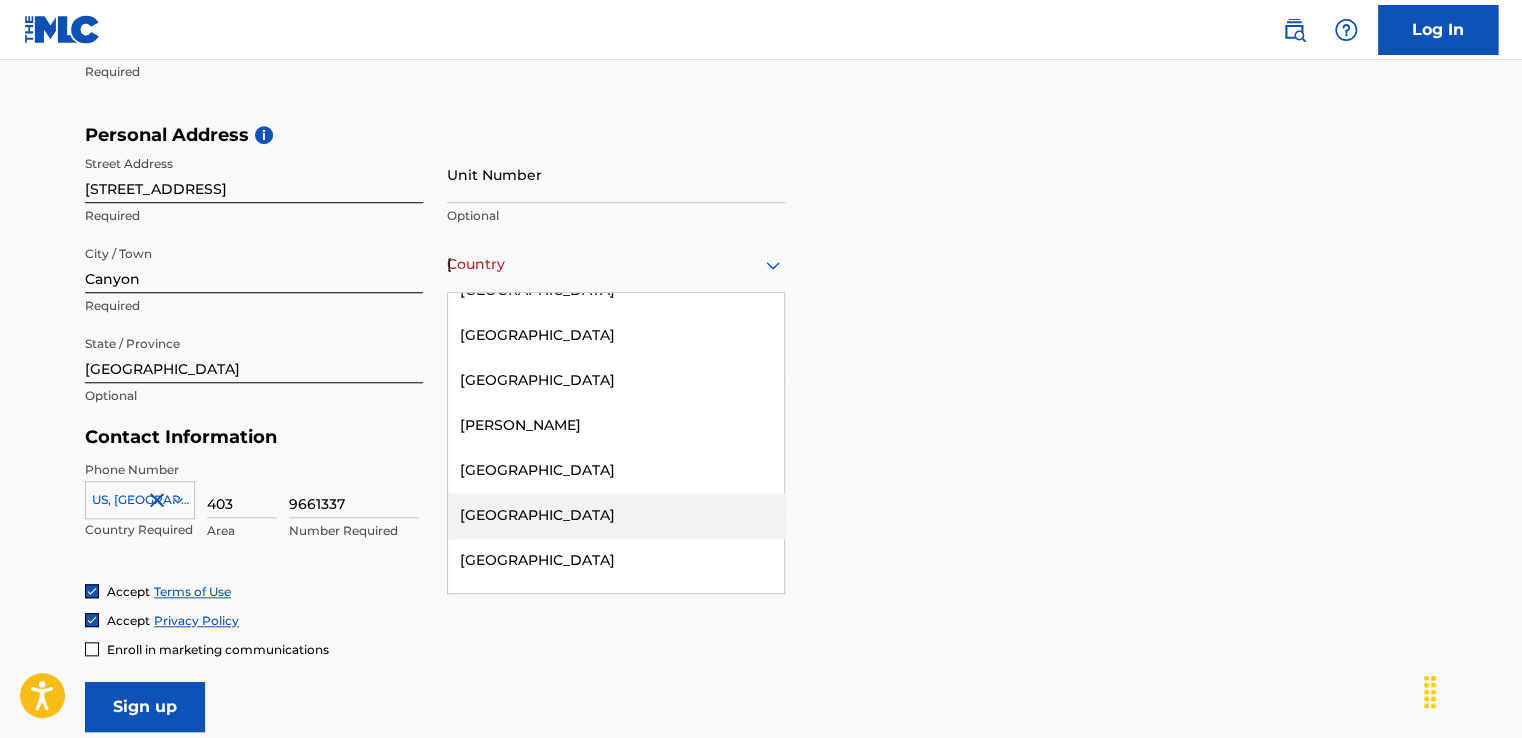 scroll, scrollTop: 1300, scrollLeft: 0, axis: vertical 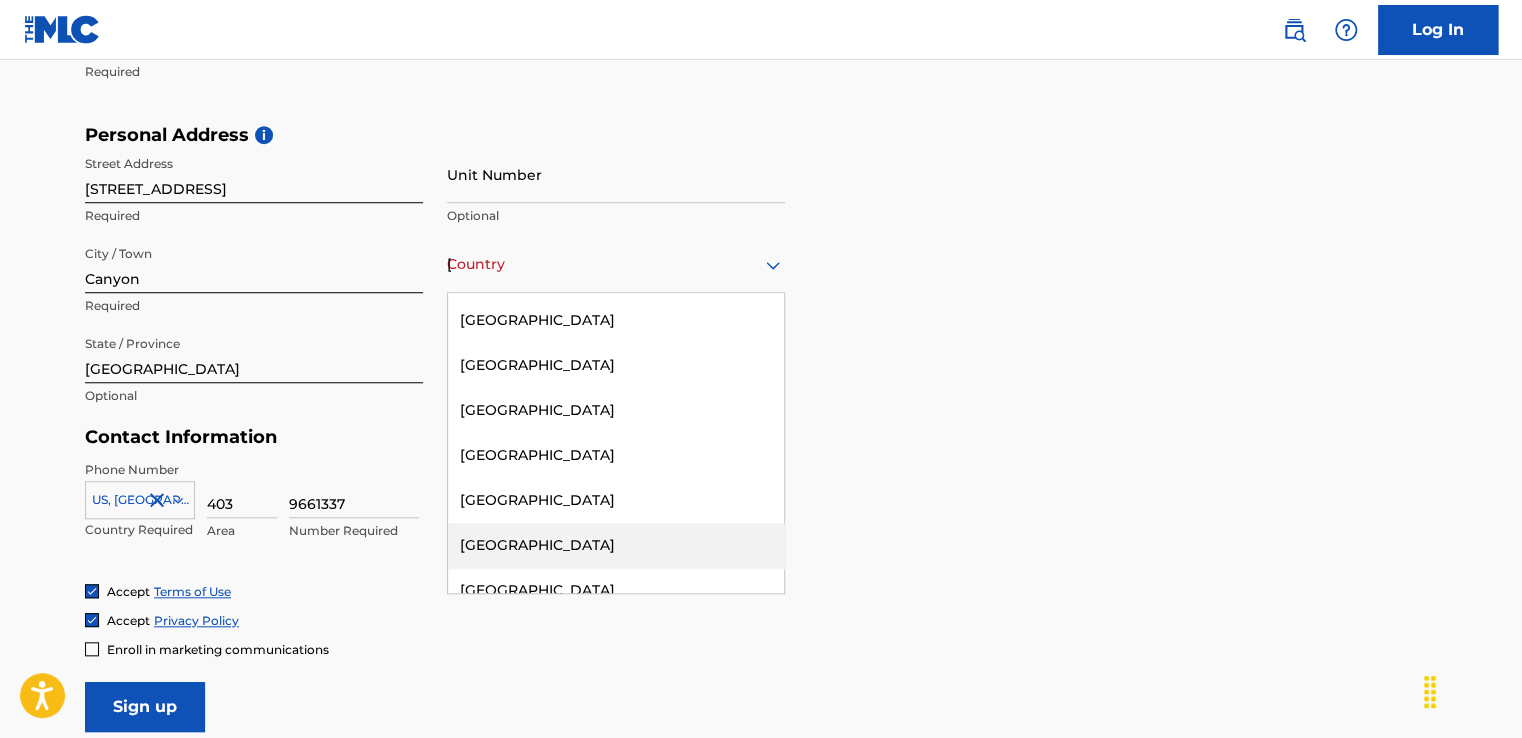 drag, startPoint x: 525, startPoint y: 544, endPoint x: 267, endPoint y: 572, distance: 259.51492 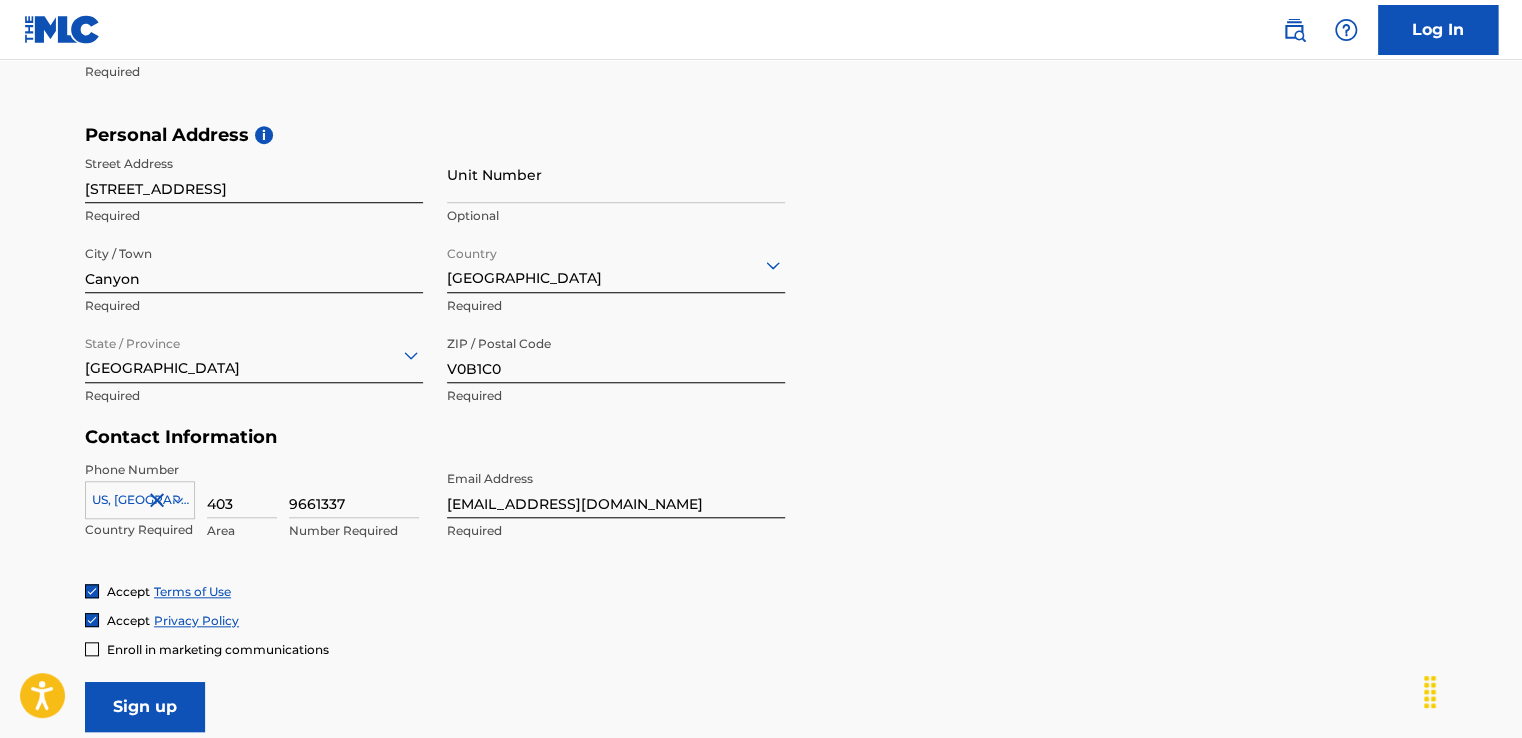 click on "Sign up" at bounding box center [145, 707] 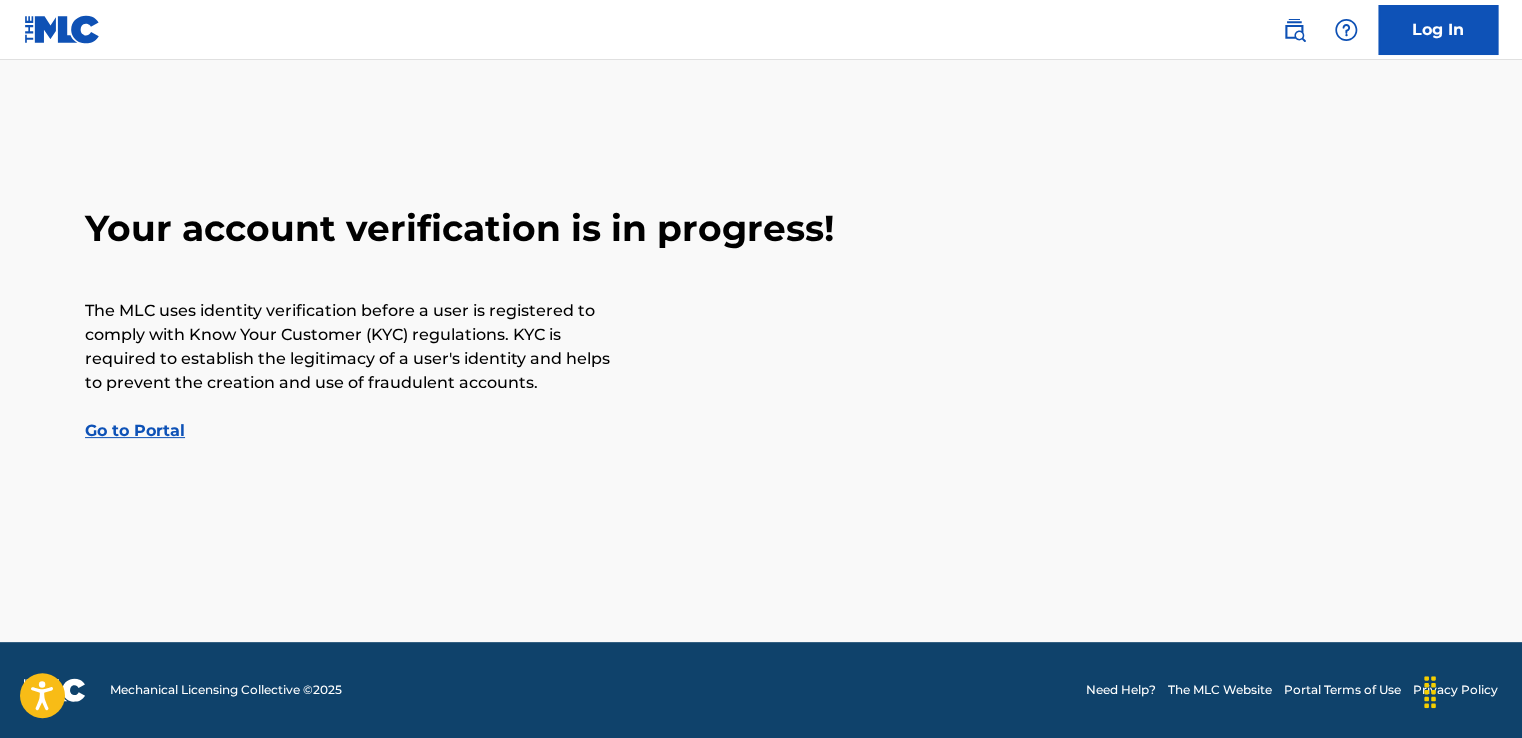 scroll, scrollTop: 0, scrollLeft: 0, axis: both 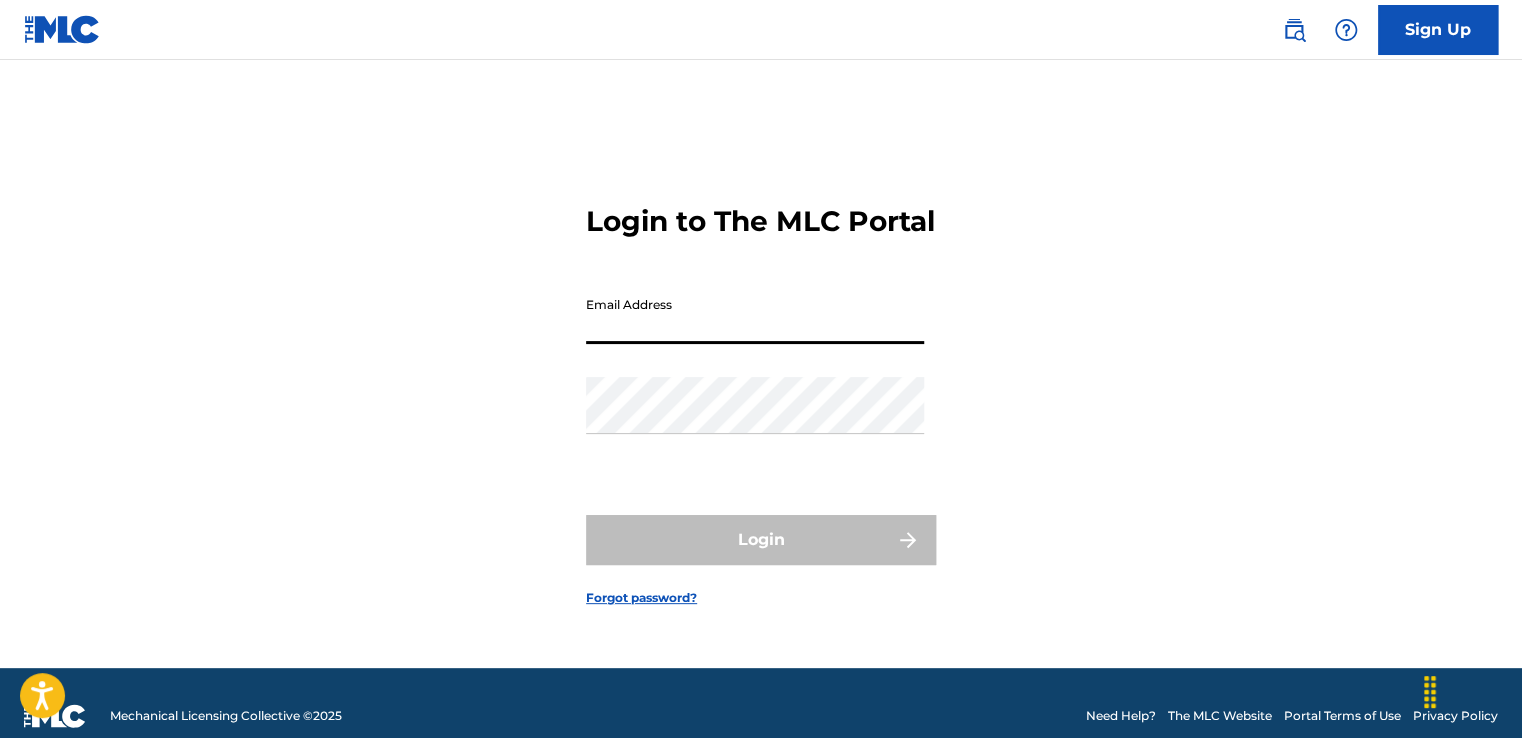 click on "Email Address" at bounding box center [755, 315] 